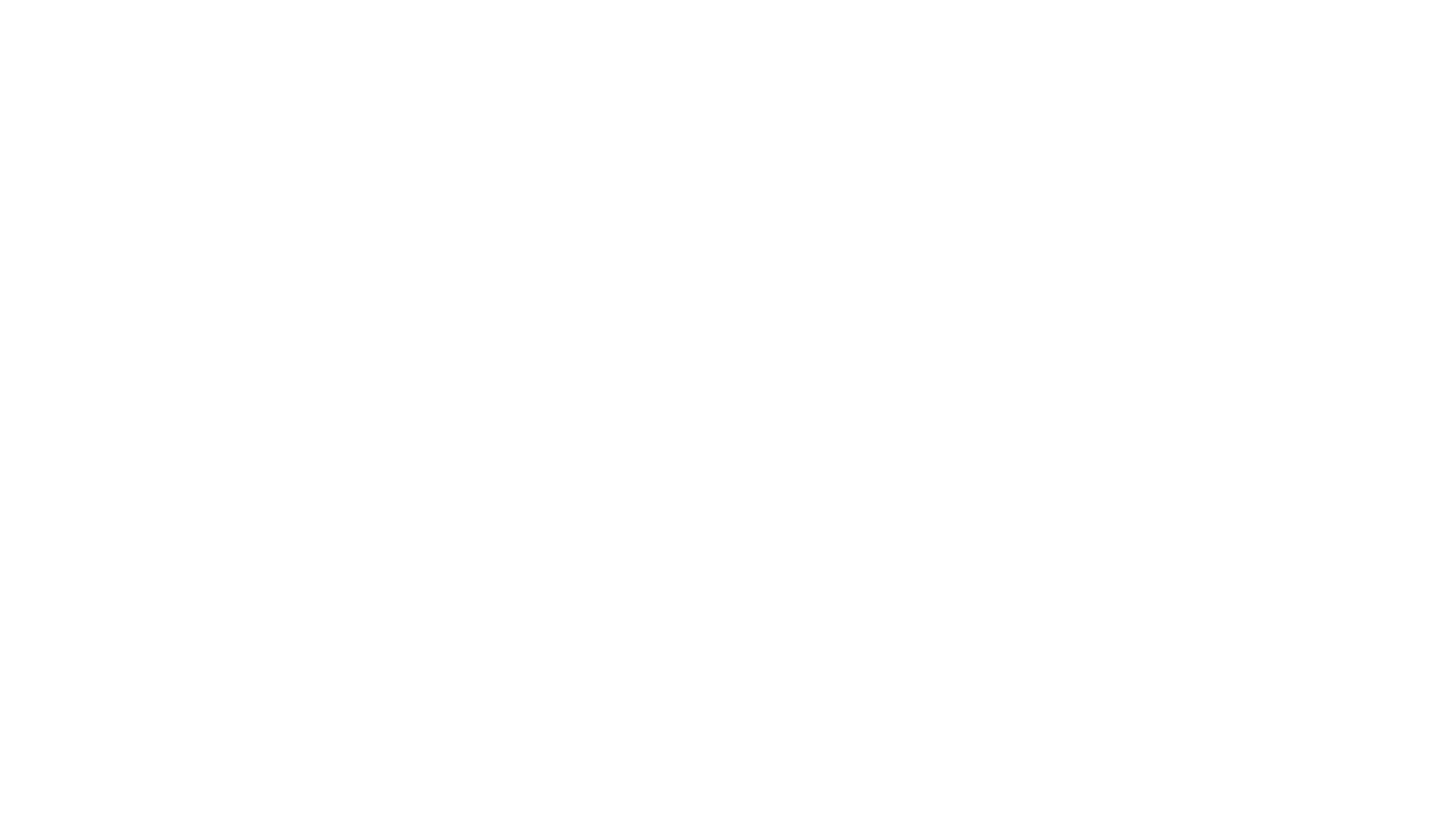 scroll, scrollTop: 0, scrollLeft: 0, axis: both 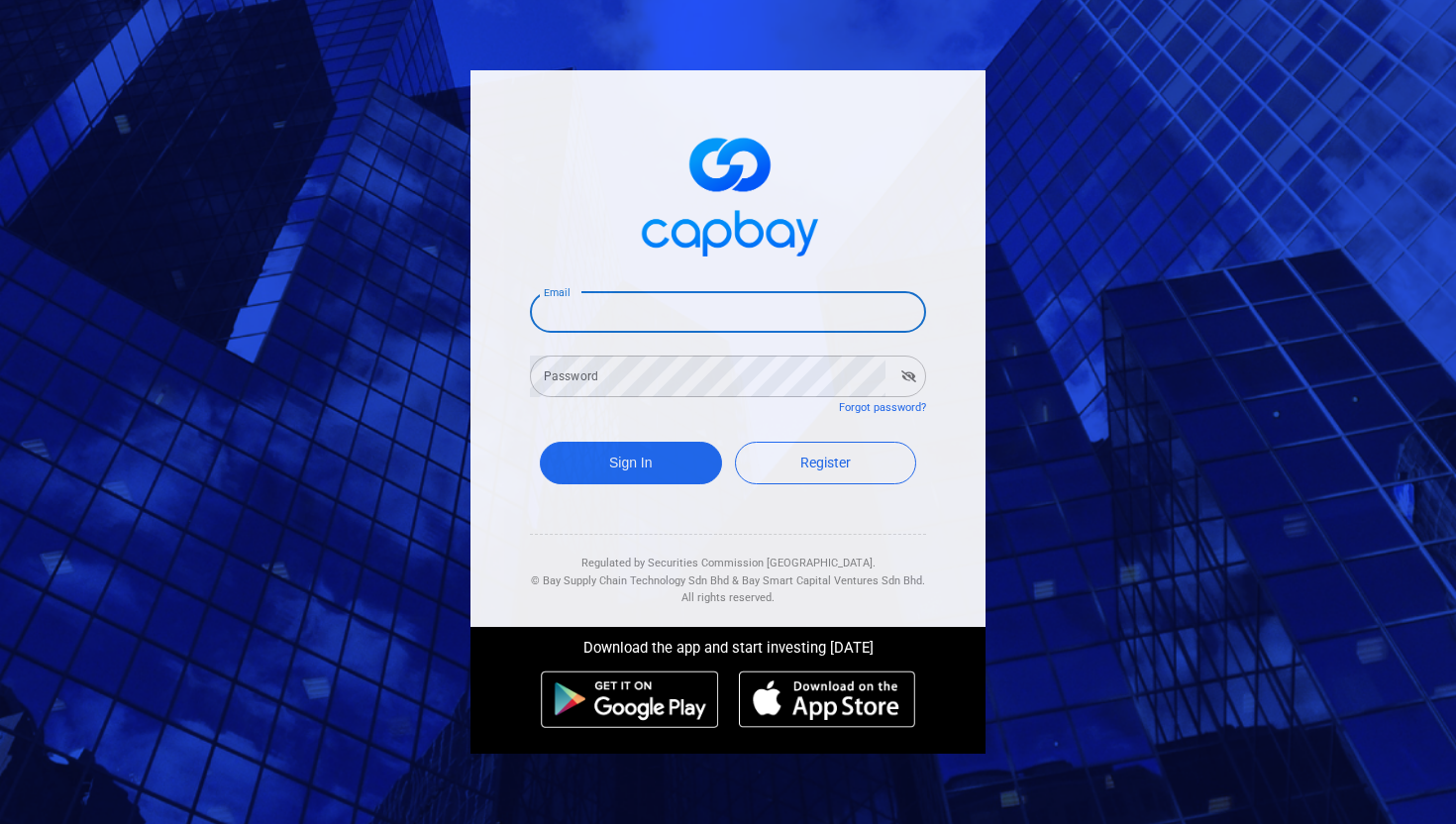 click on "Email" at bounding box center [728, 312] 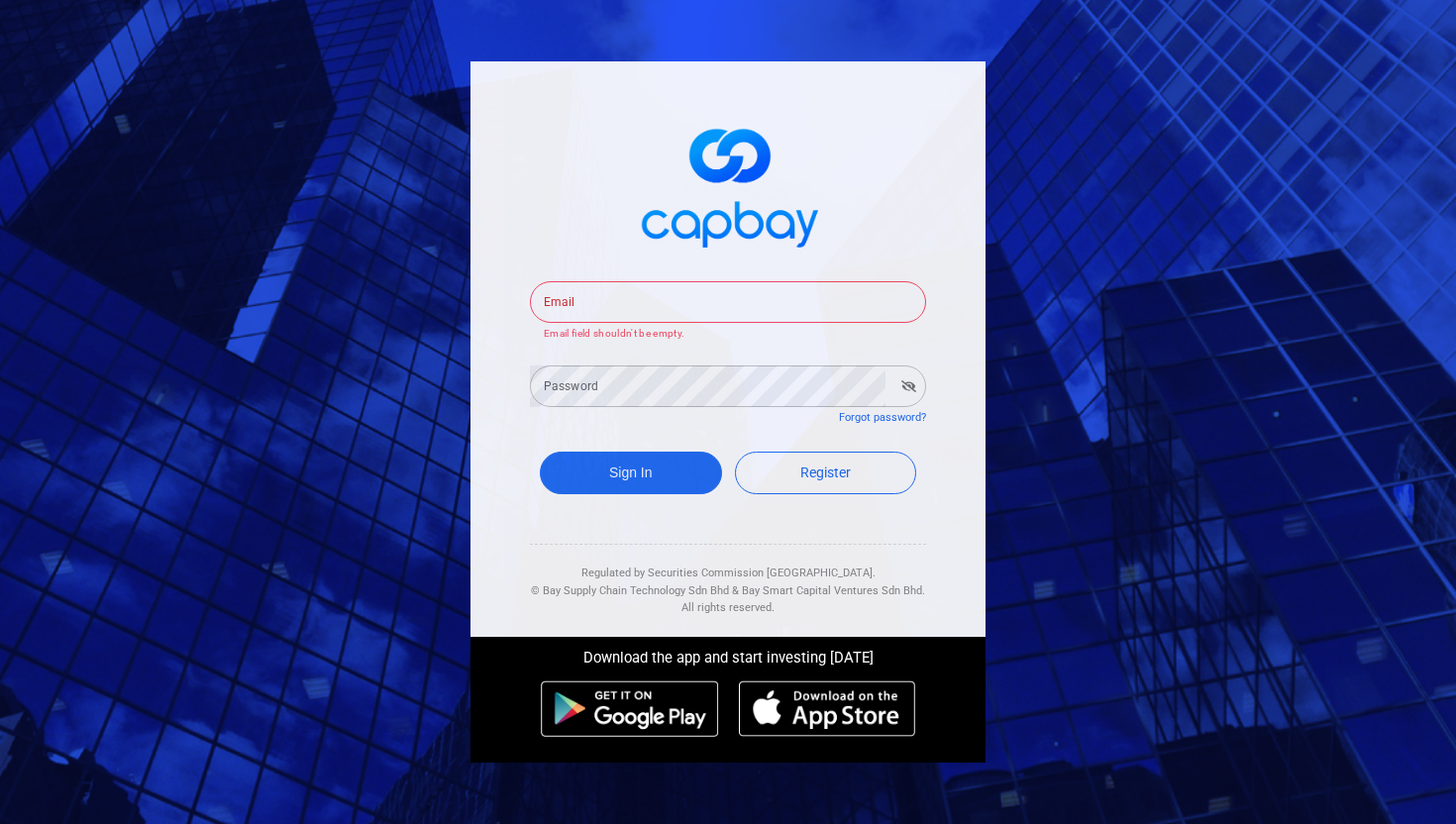 type on "[EMAIL_ADDRESS][DOMAIN_NAME]" 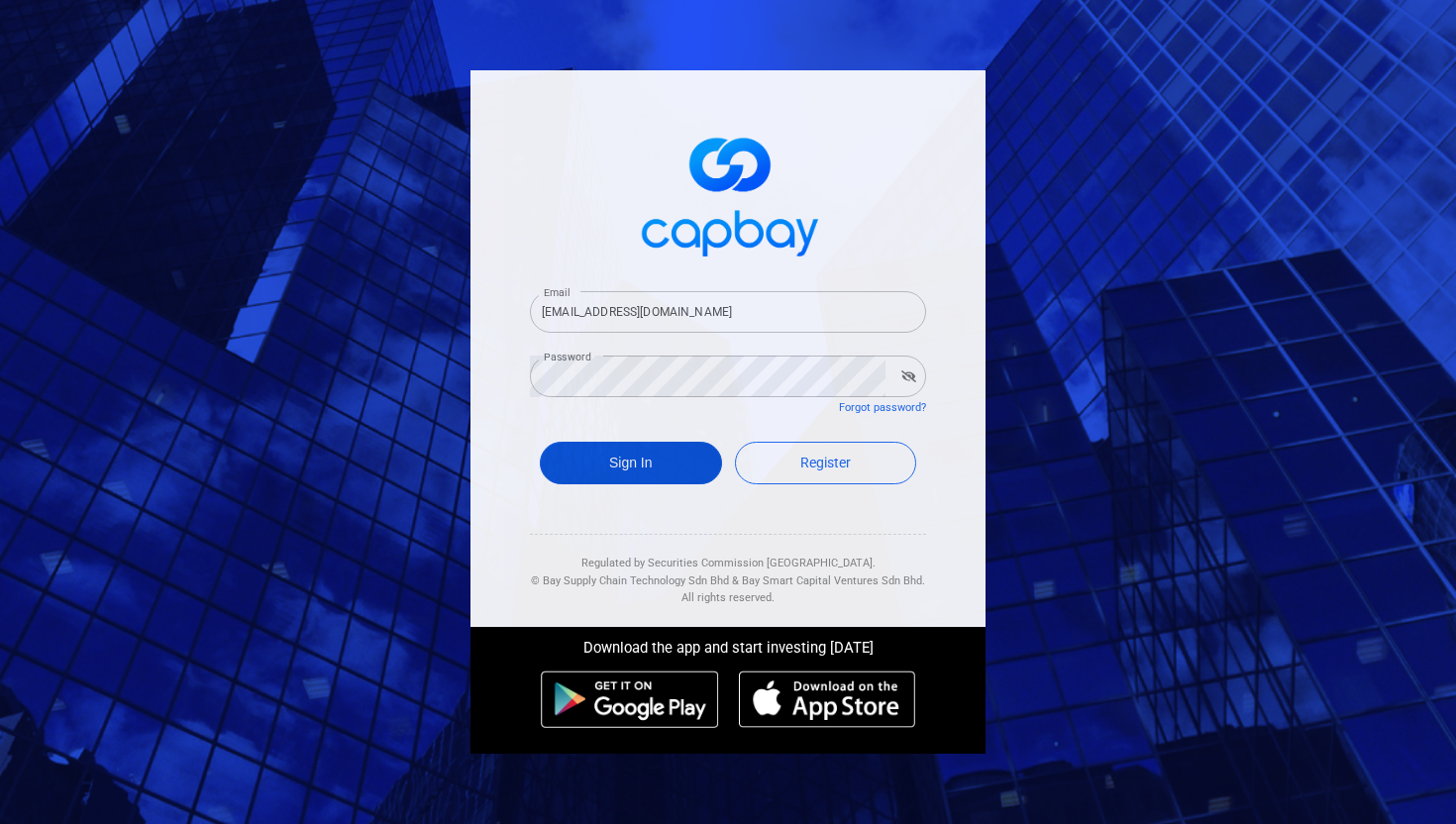 click on "Sign In" at bounding box center (631, 463) 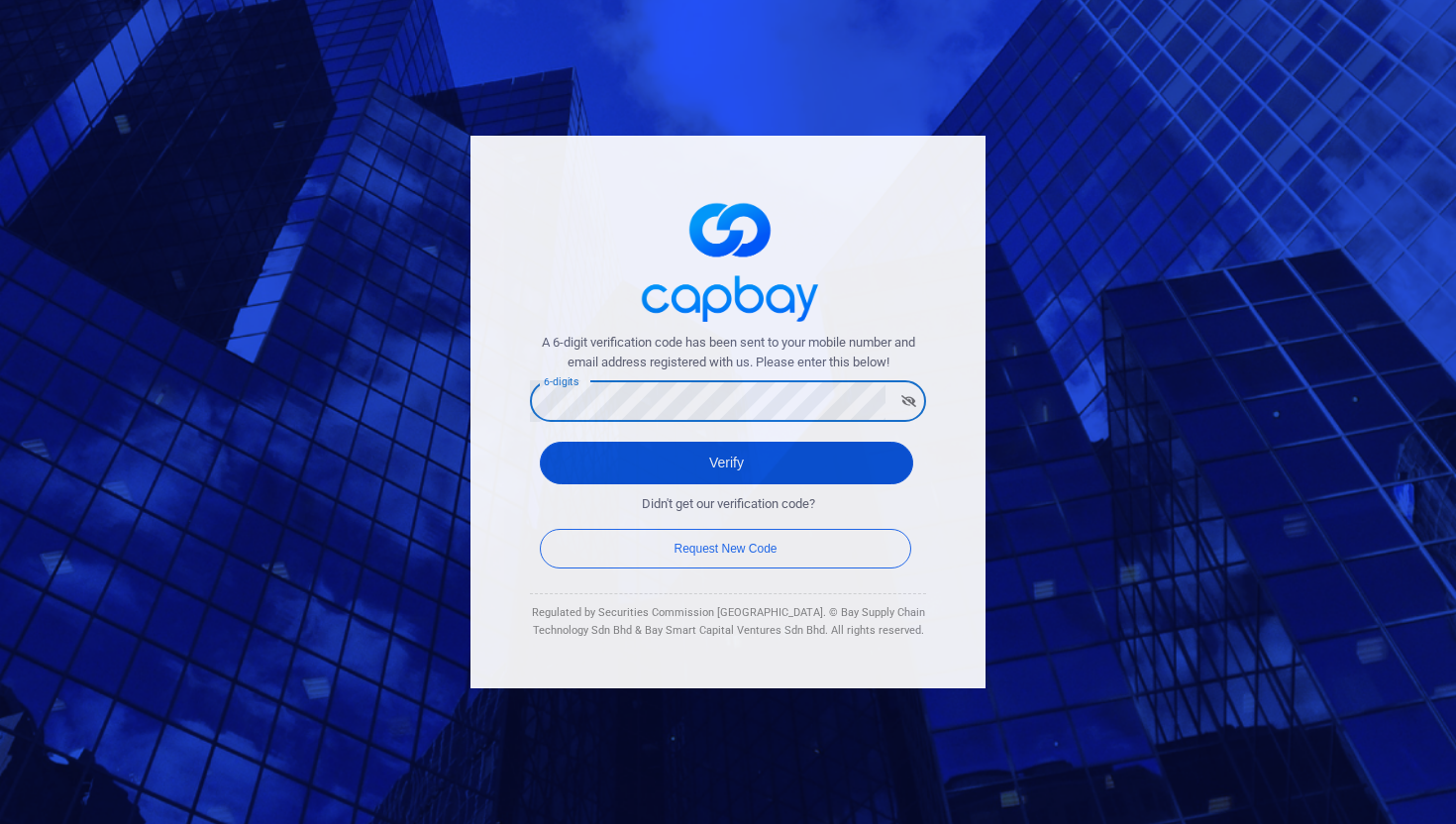 click on "Verify" at bounding box center (726, 463) 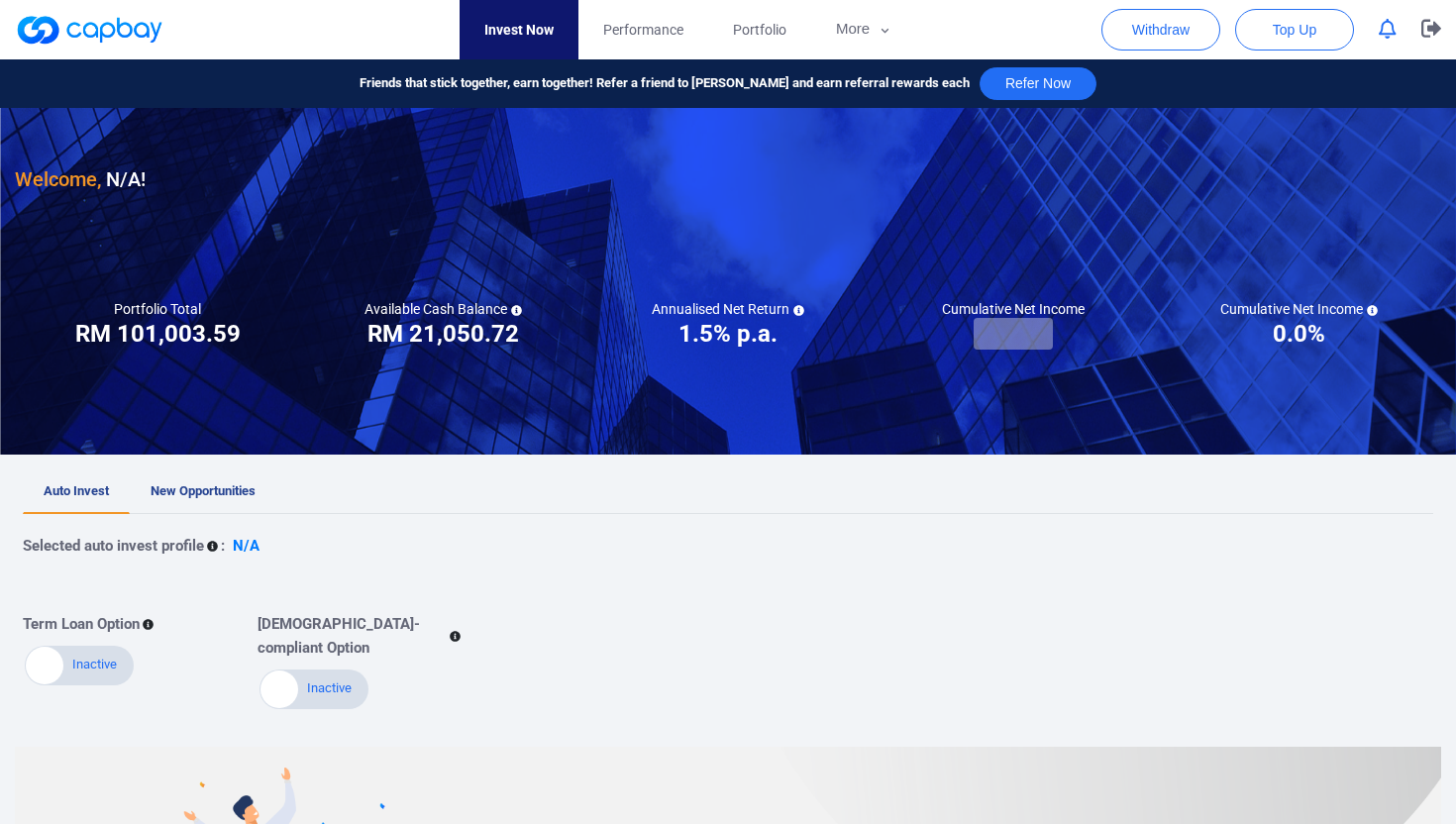 checkbox on "true" 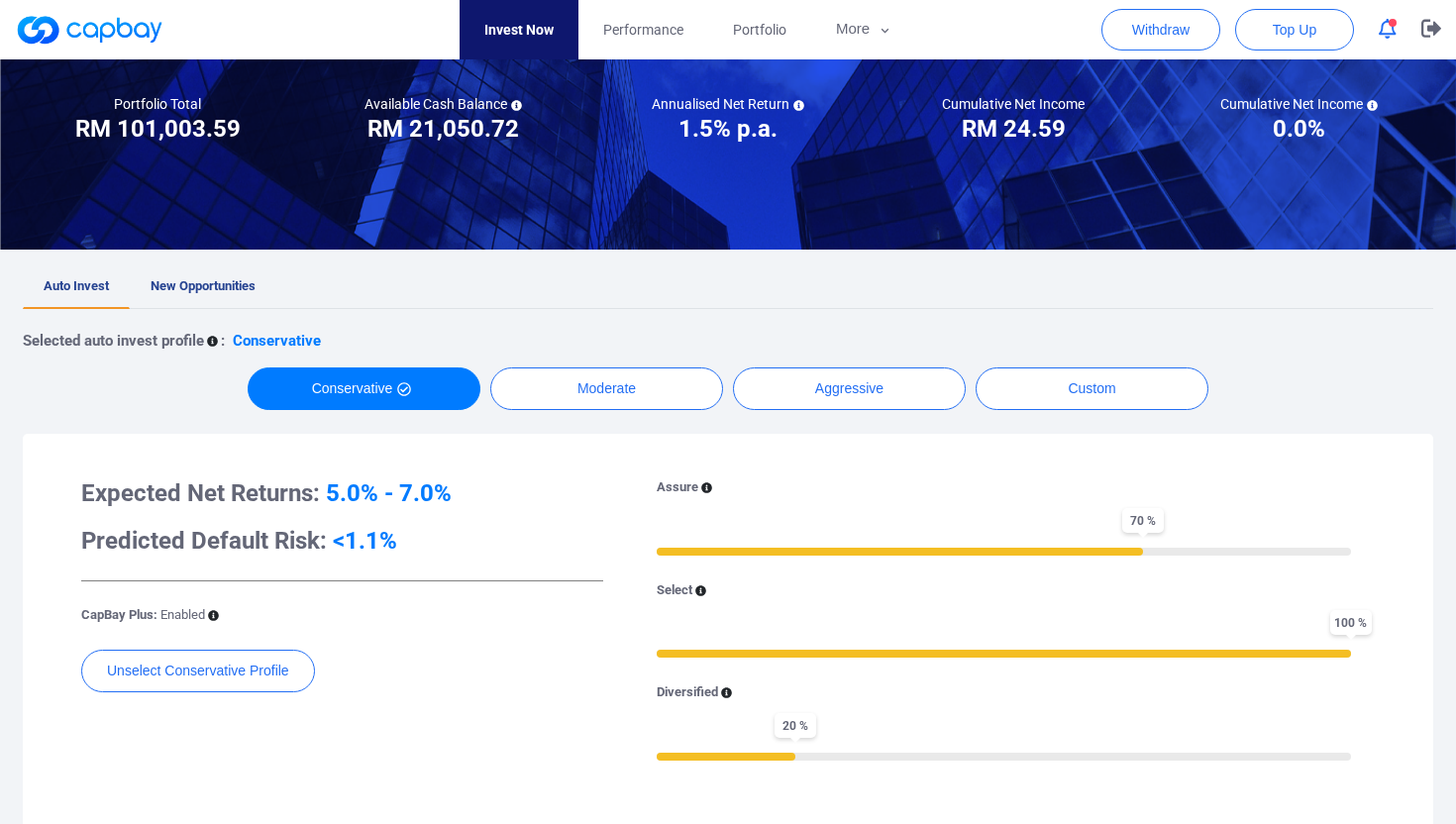 scroll, scrollTop: 0, scrollLeft: 0, axis: both 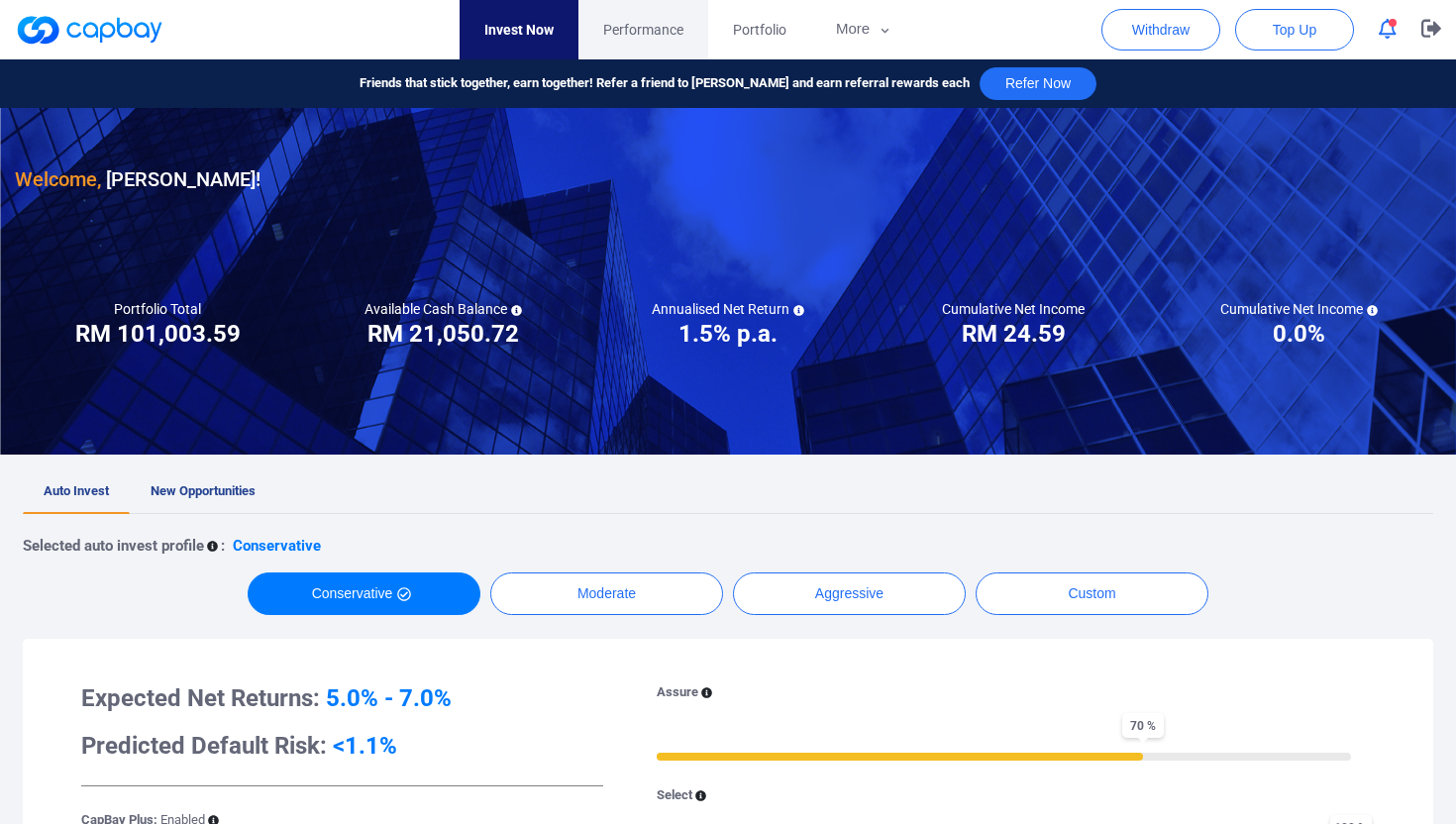 click on "Performance" at bounding box center (643, 30) 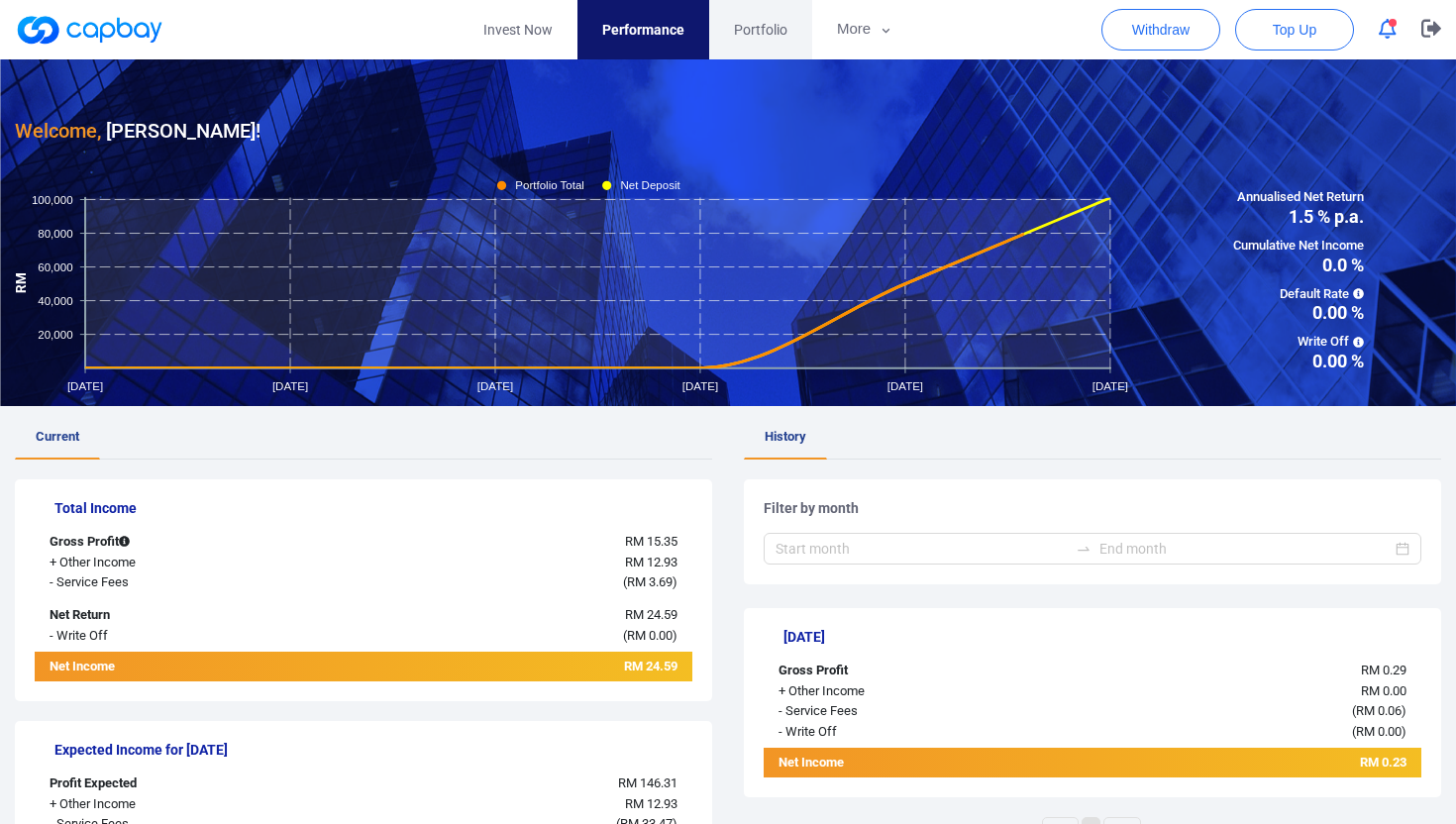 click on "Portfolio" at bounding box center [761, 30] 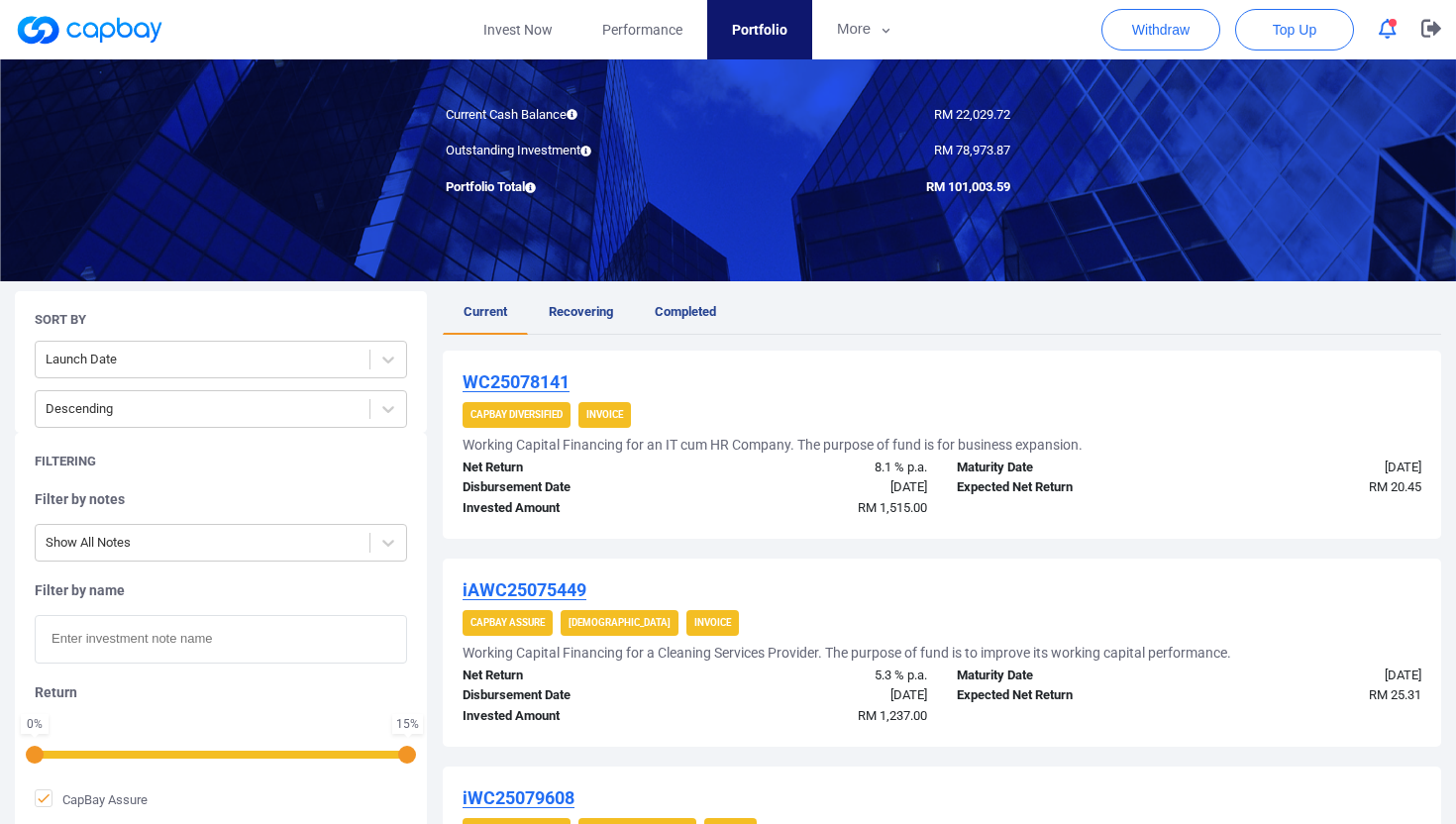 scroll, scrollTop: 174, scrollLeft: 0, axis: vertical 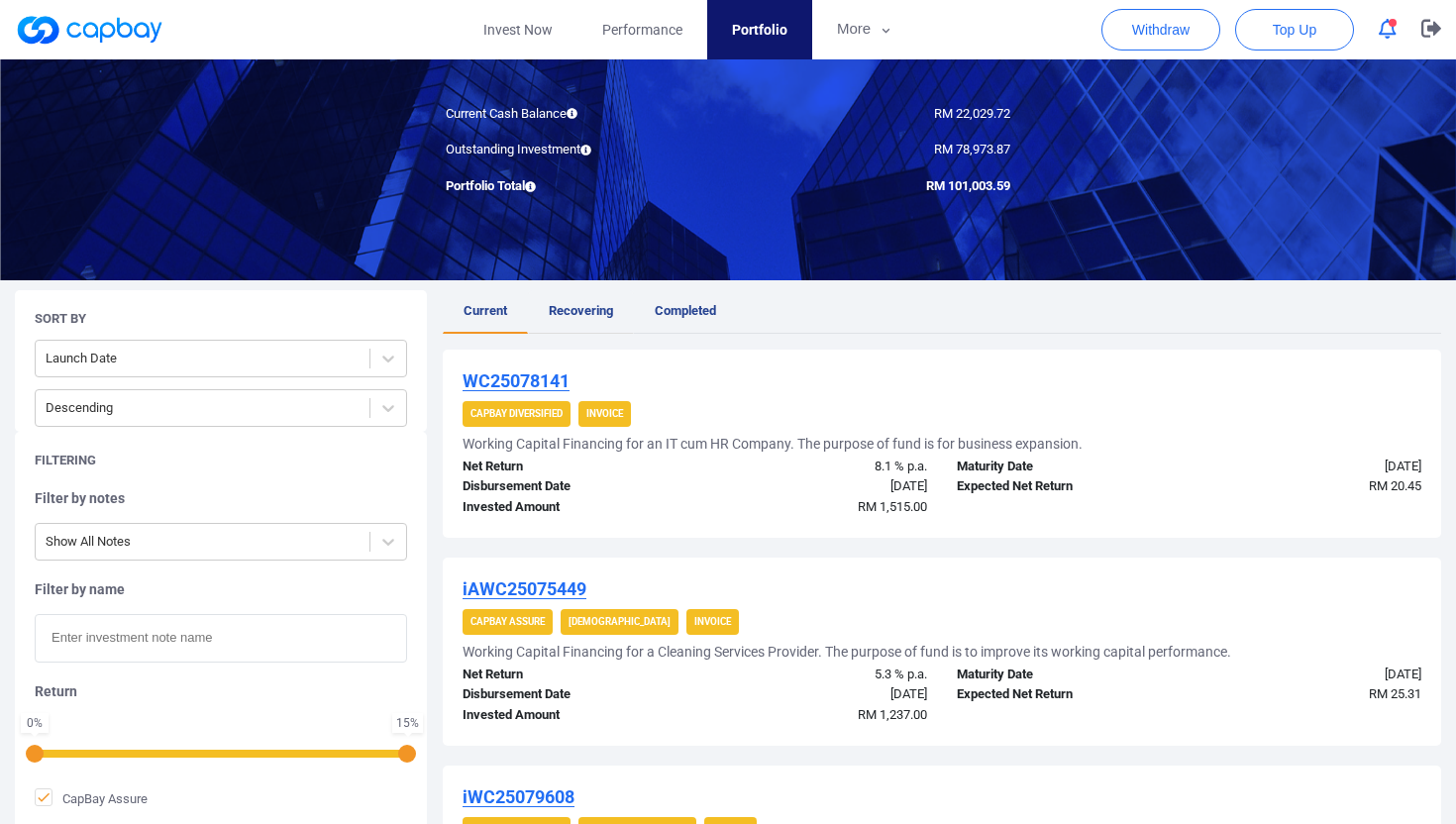 click on "Recovering" at bounding box center [580, 310] 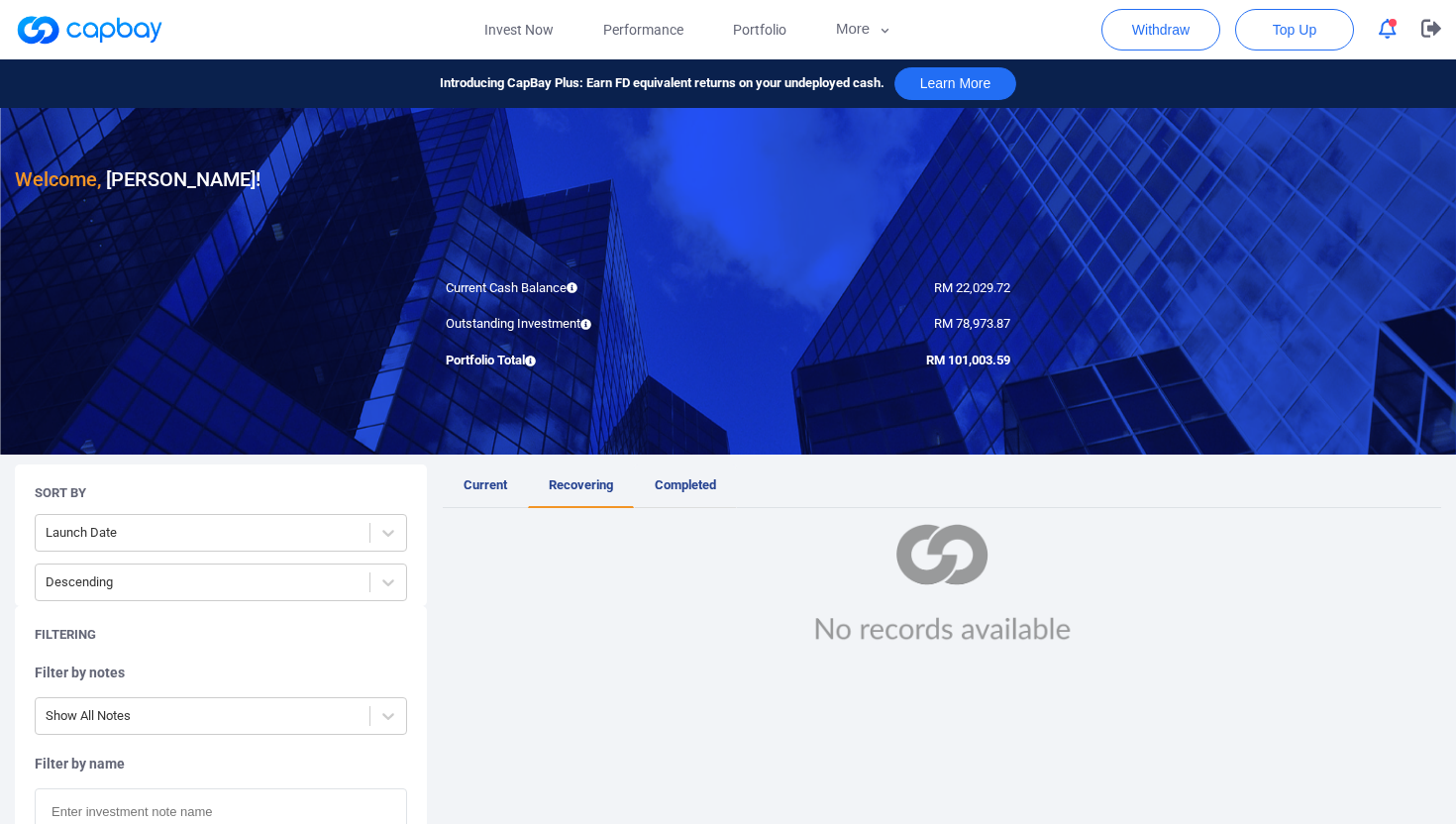 click on "Completed" at bounding box center (685, 486) 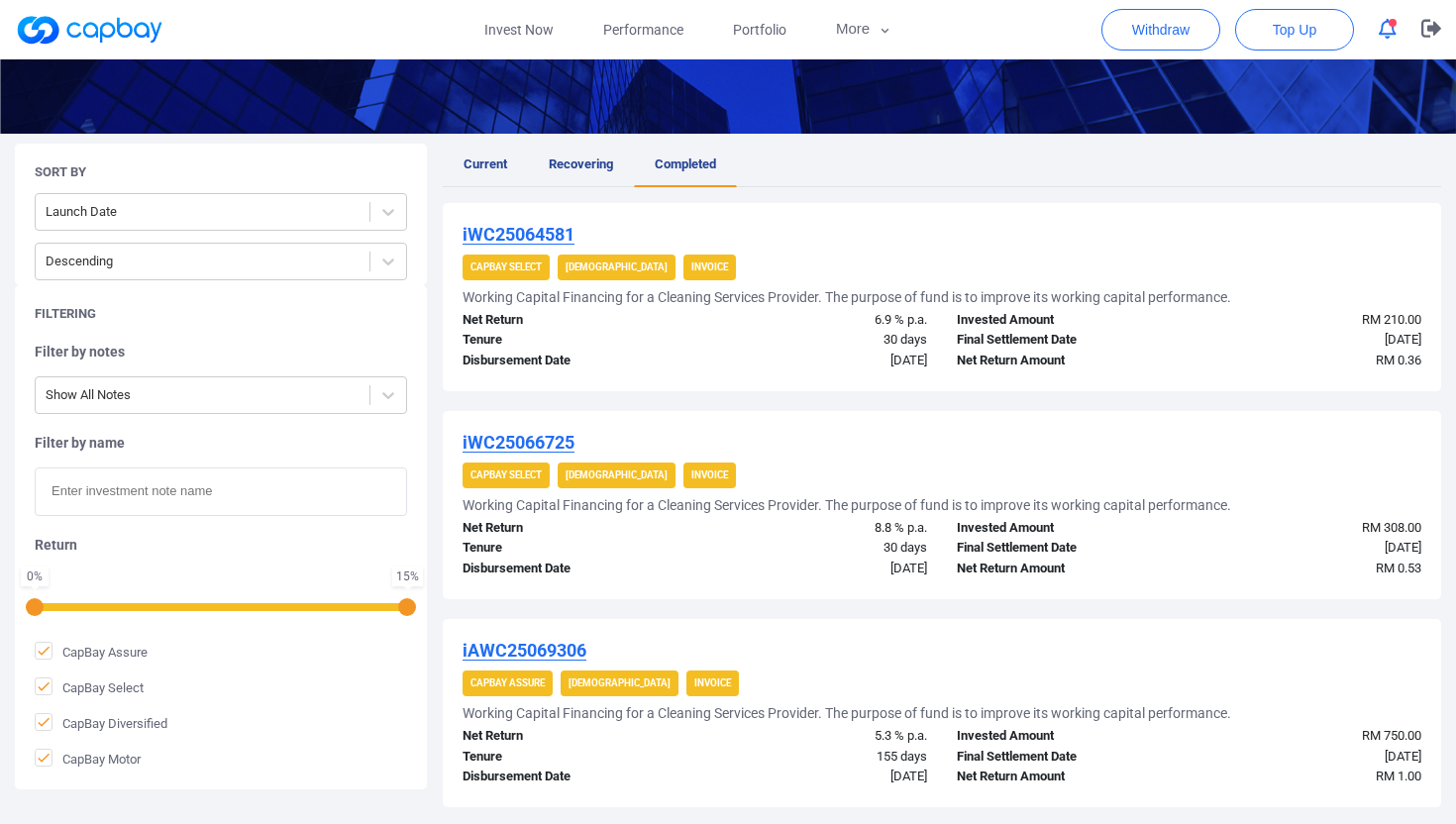 scroll, scrollTop: 318, scrollLeft: 0, axis: vertical 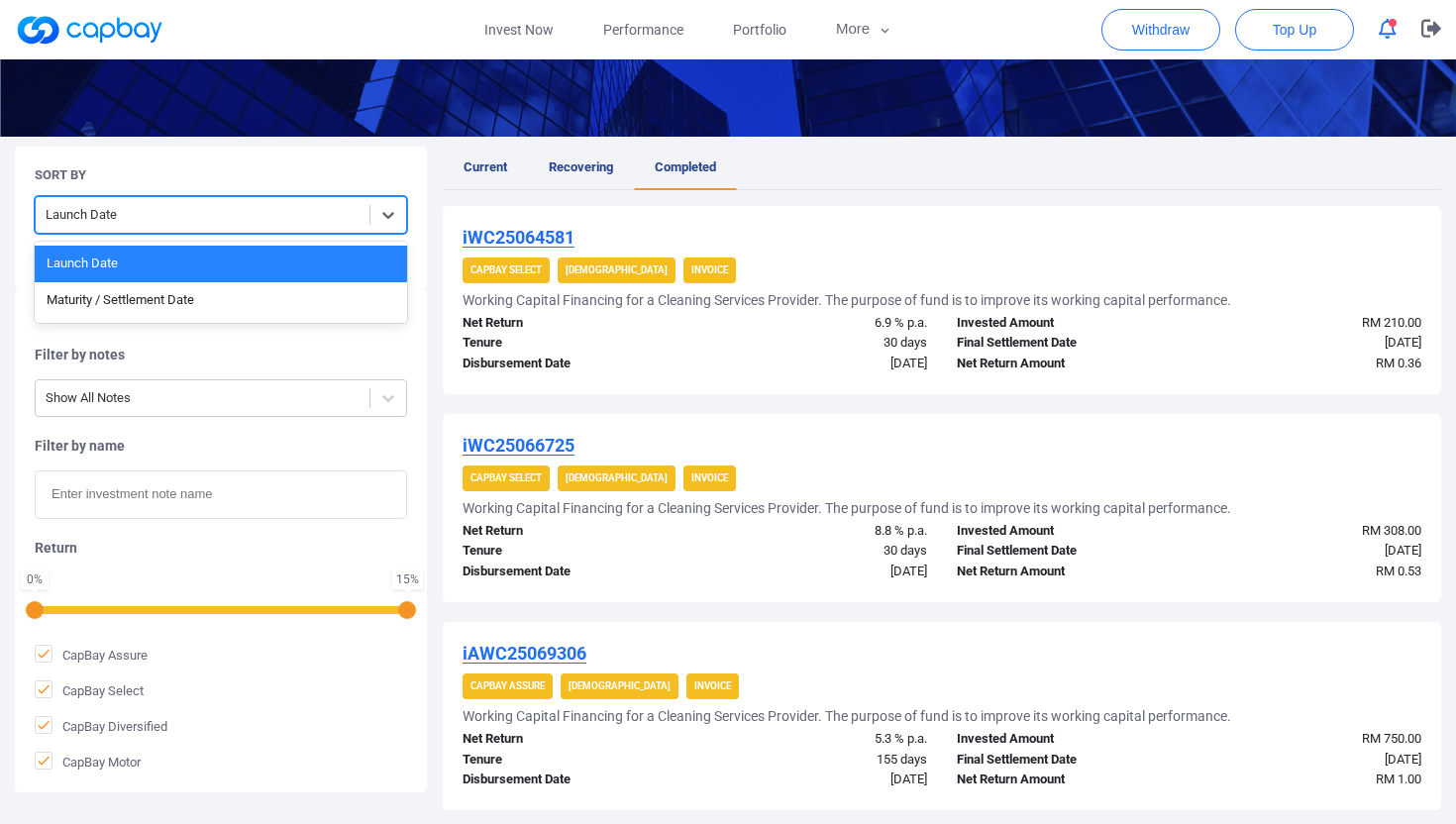 click at bounding box center [202, 215] 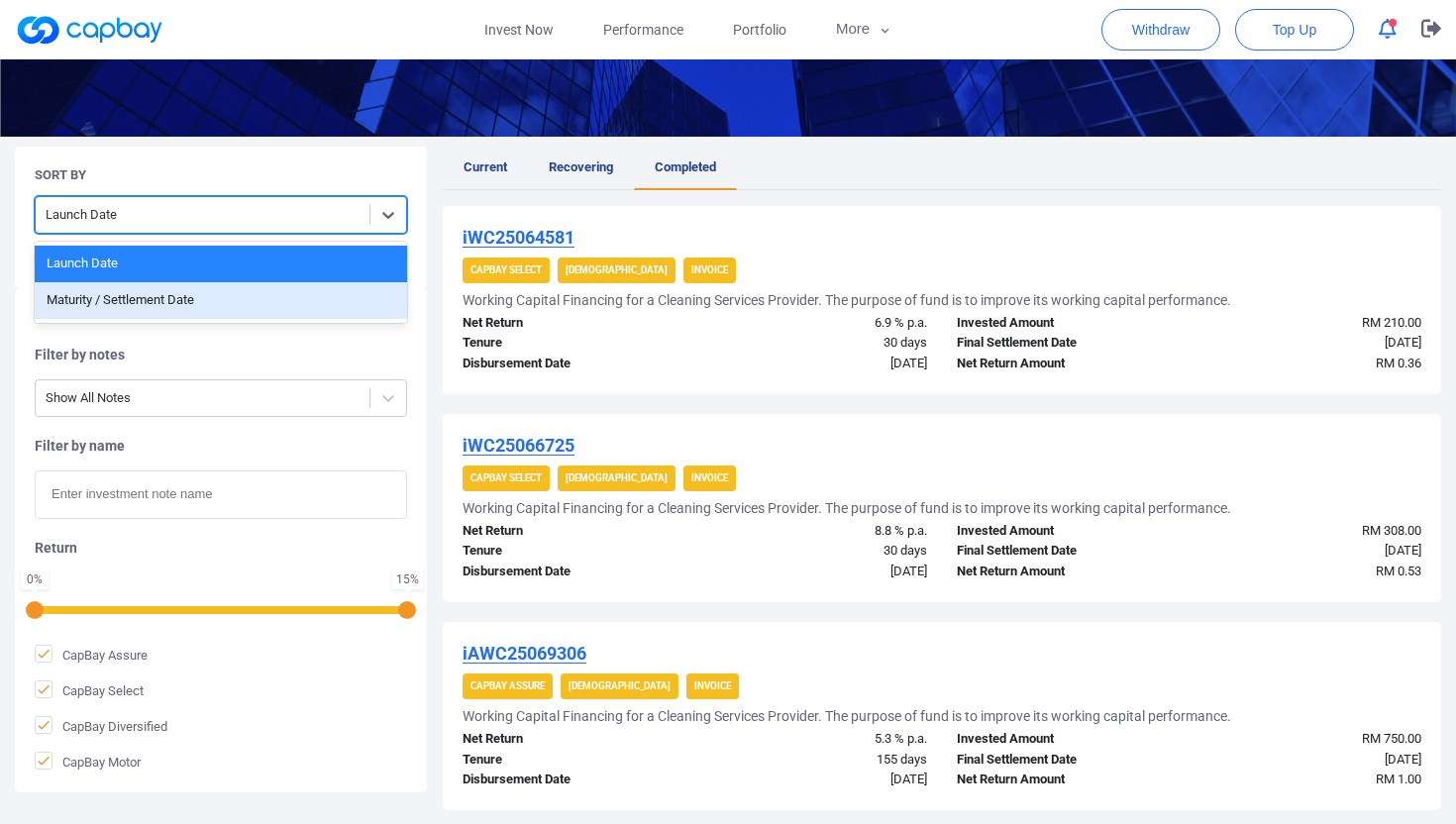 click on "Maturity / Settlement Date" at bounding box center (221, 300) 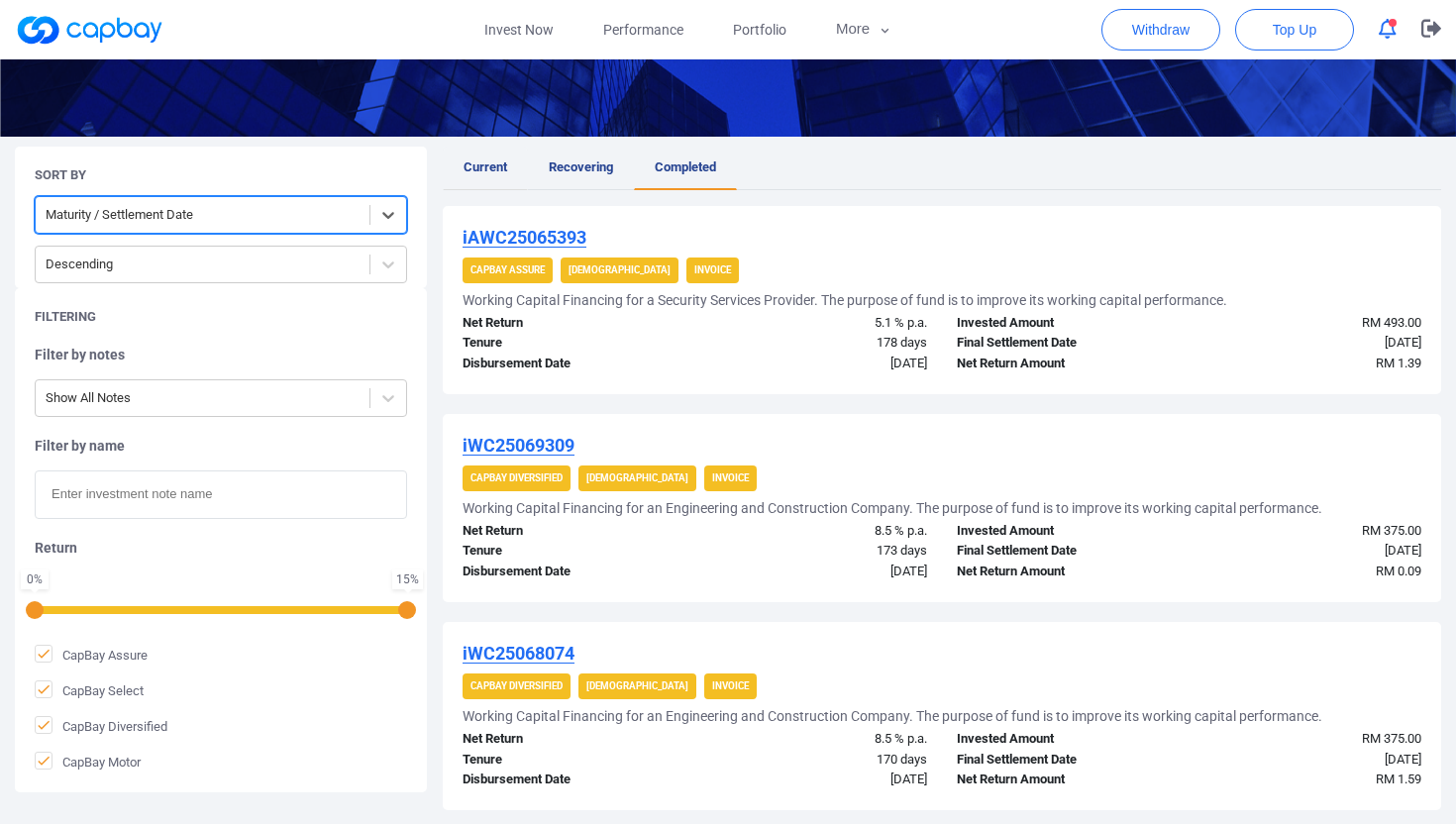 click on "Current" at bounding box center [485, 166] 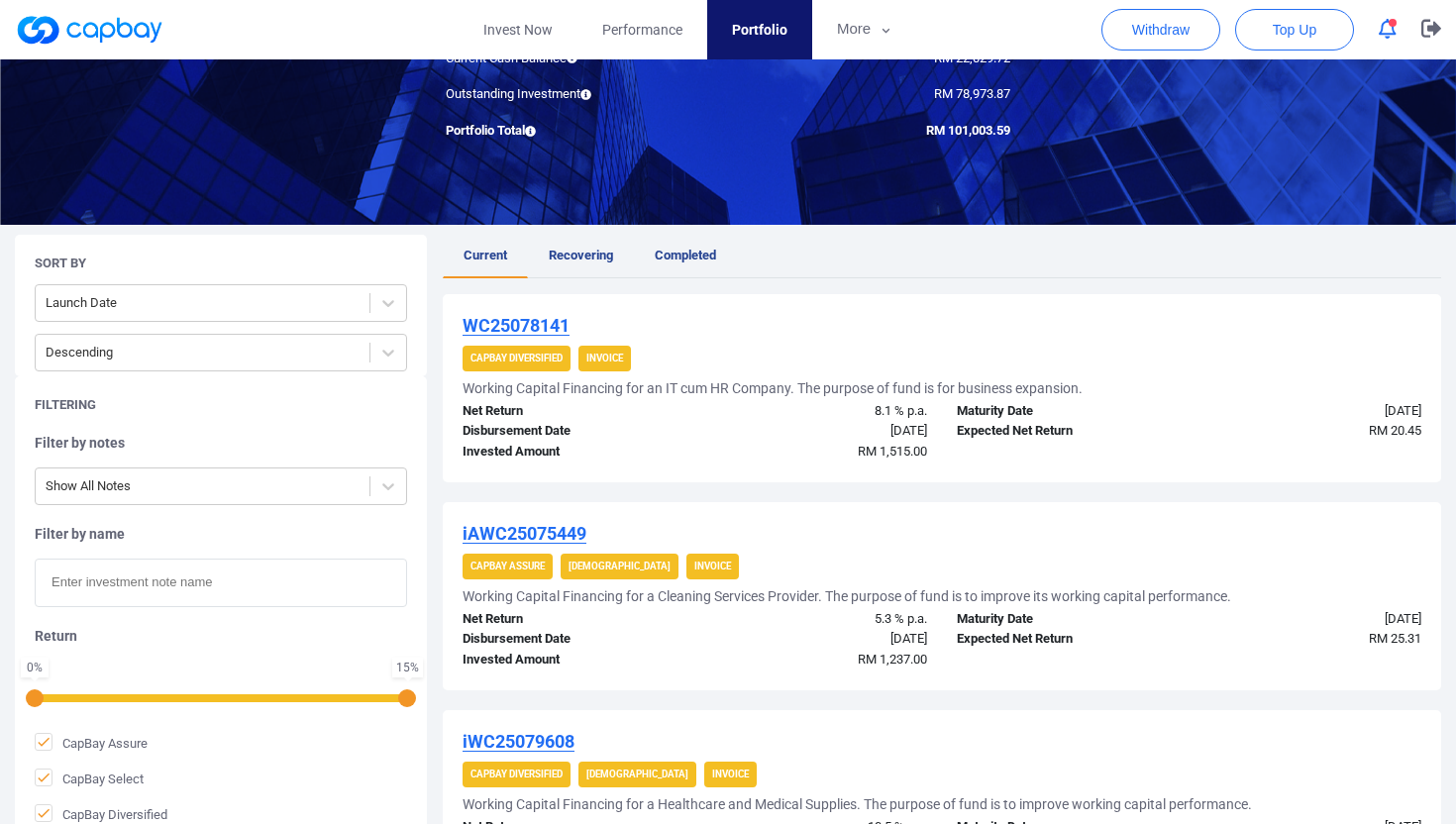scroll, scrollTop: 232, scrollLeft: 0, axis: vertical 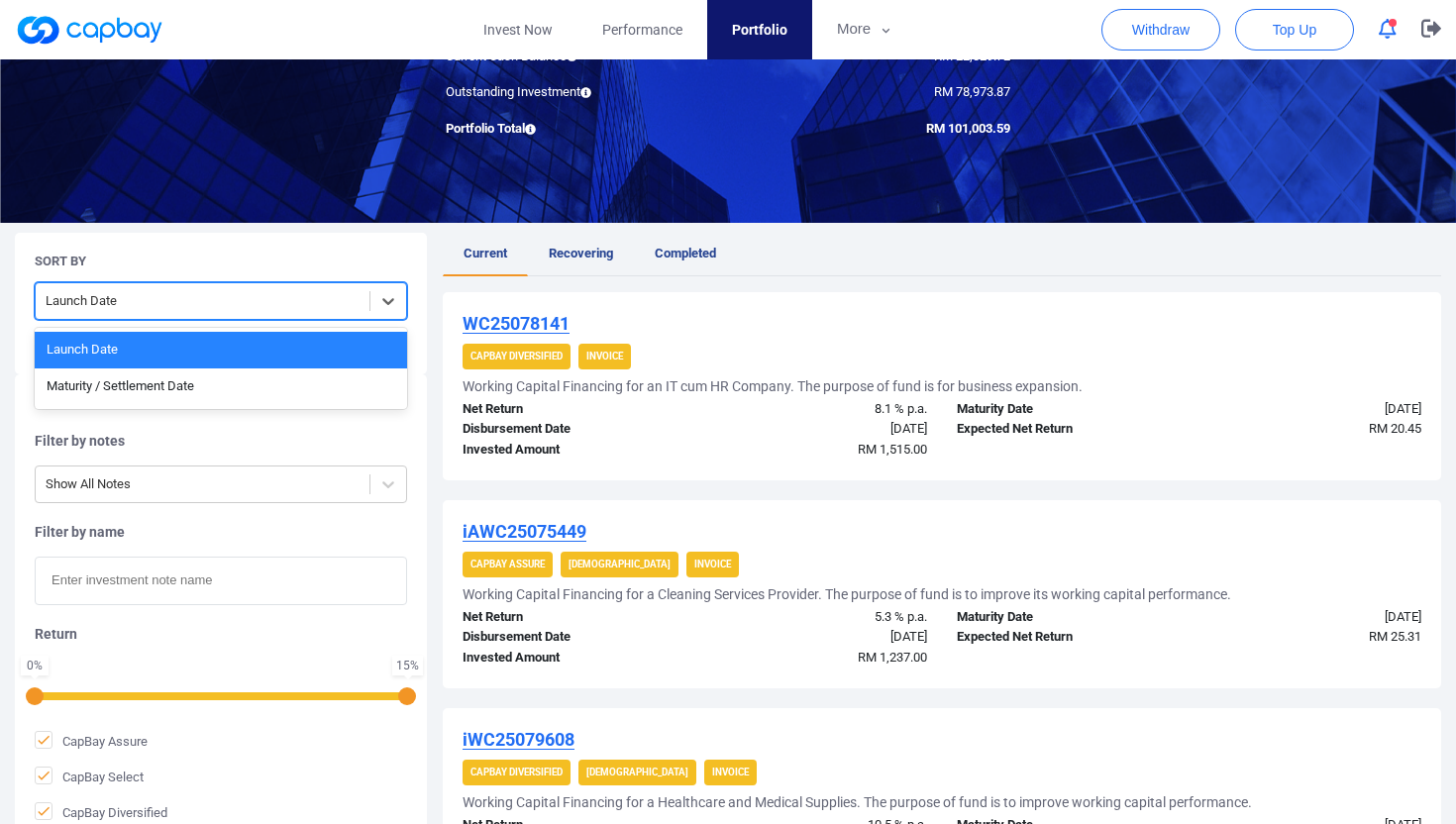 click at bounding box center [202, 301] 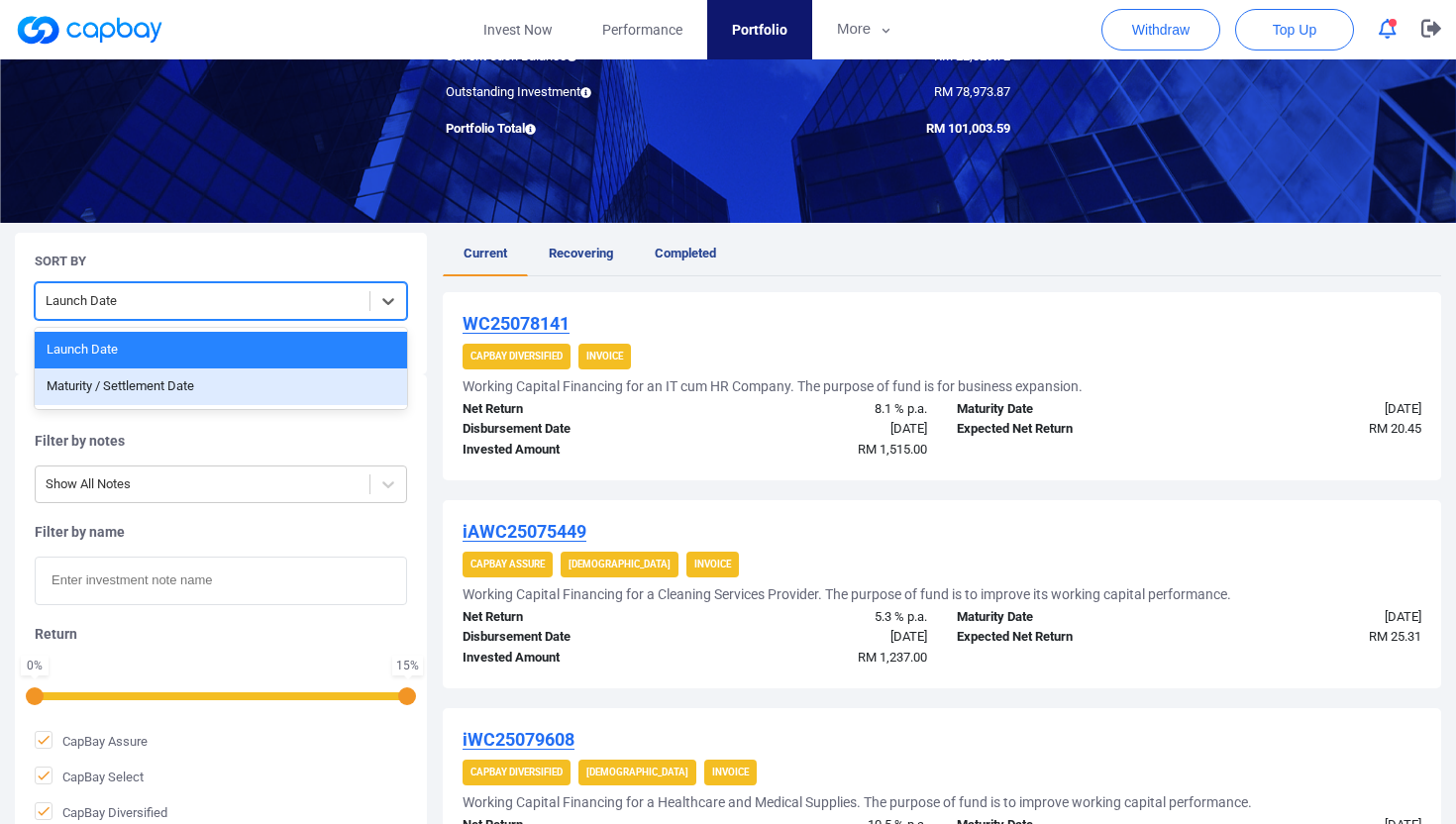 click on "Maturity / Settlement Date" at bounding box center (221, 386) 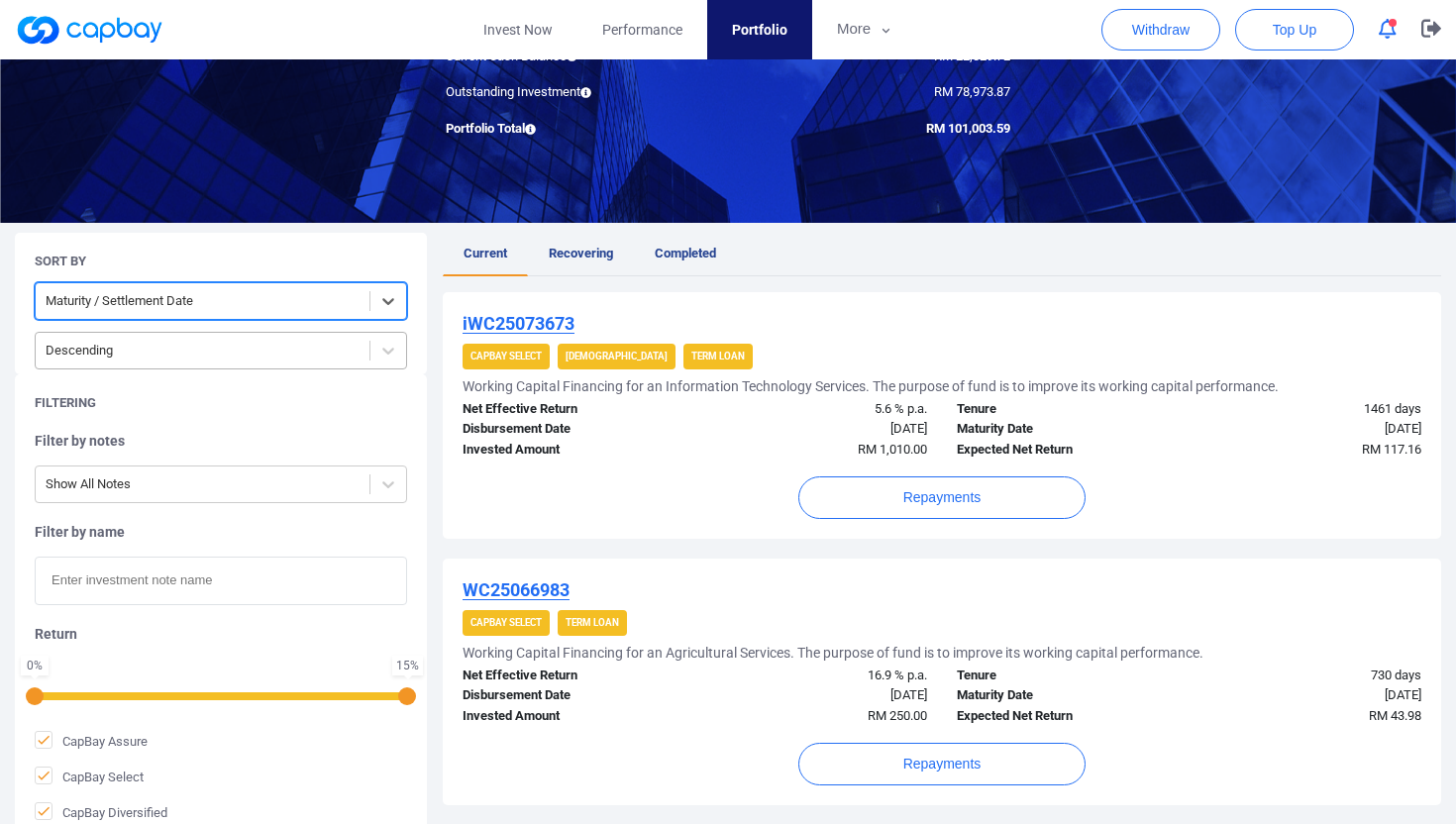click at bounding box center (202, 351) 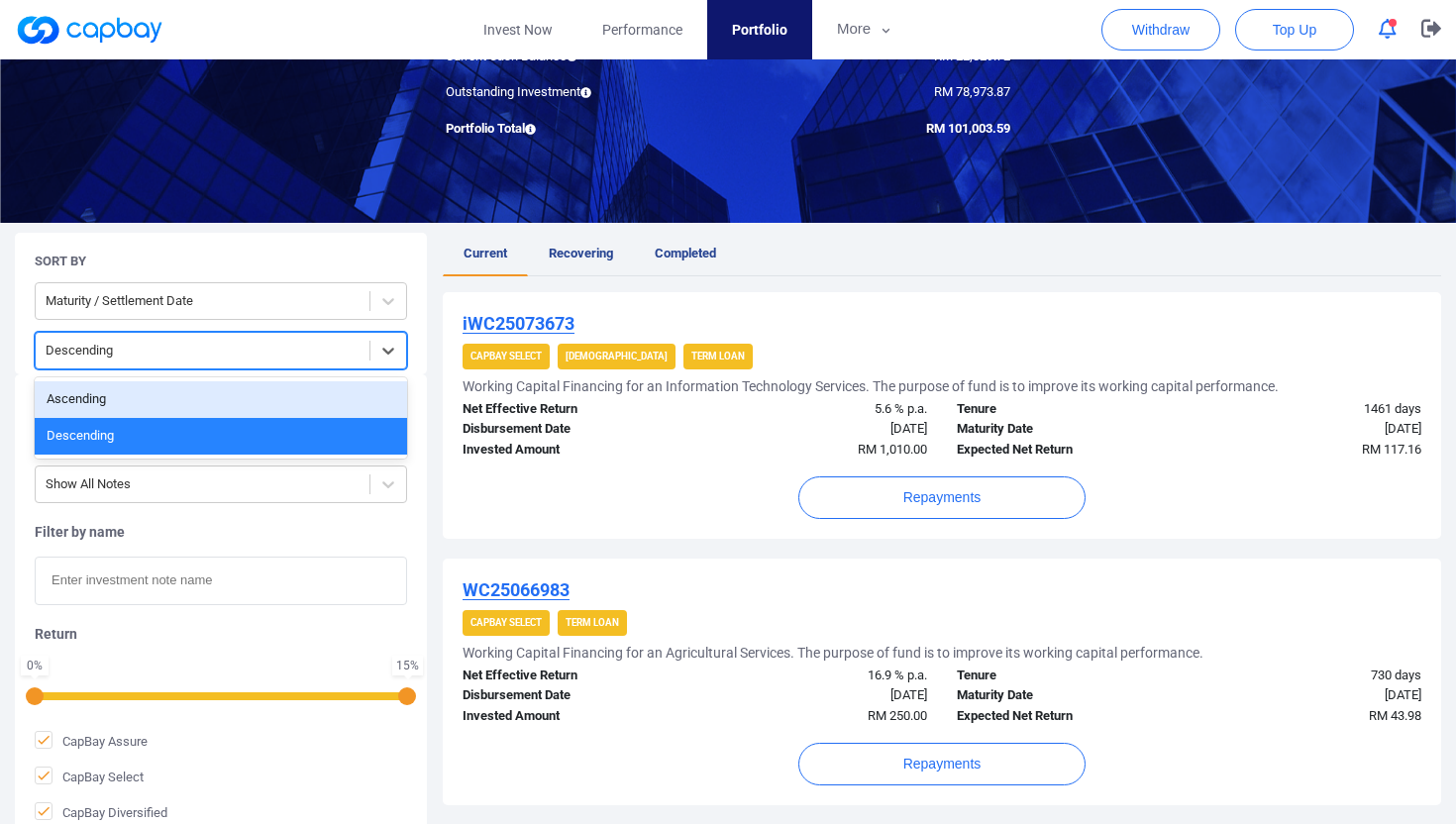 click on "Ascending" at bounding box center [221, 399] 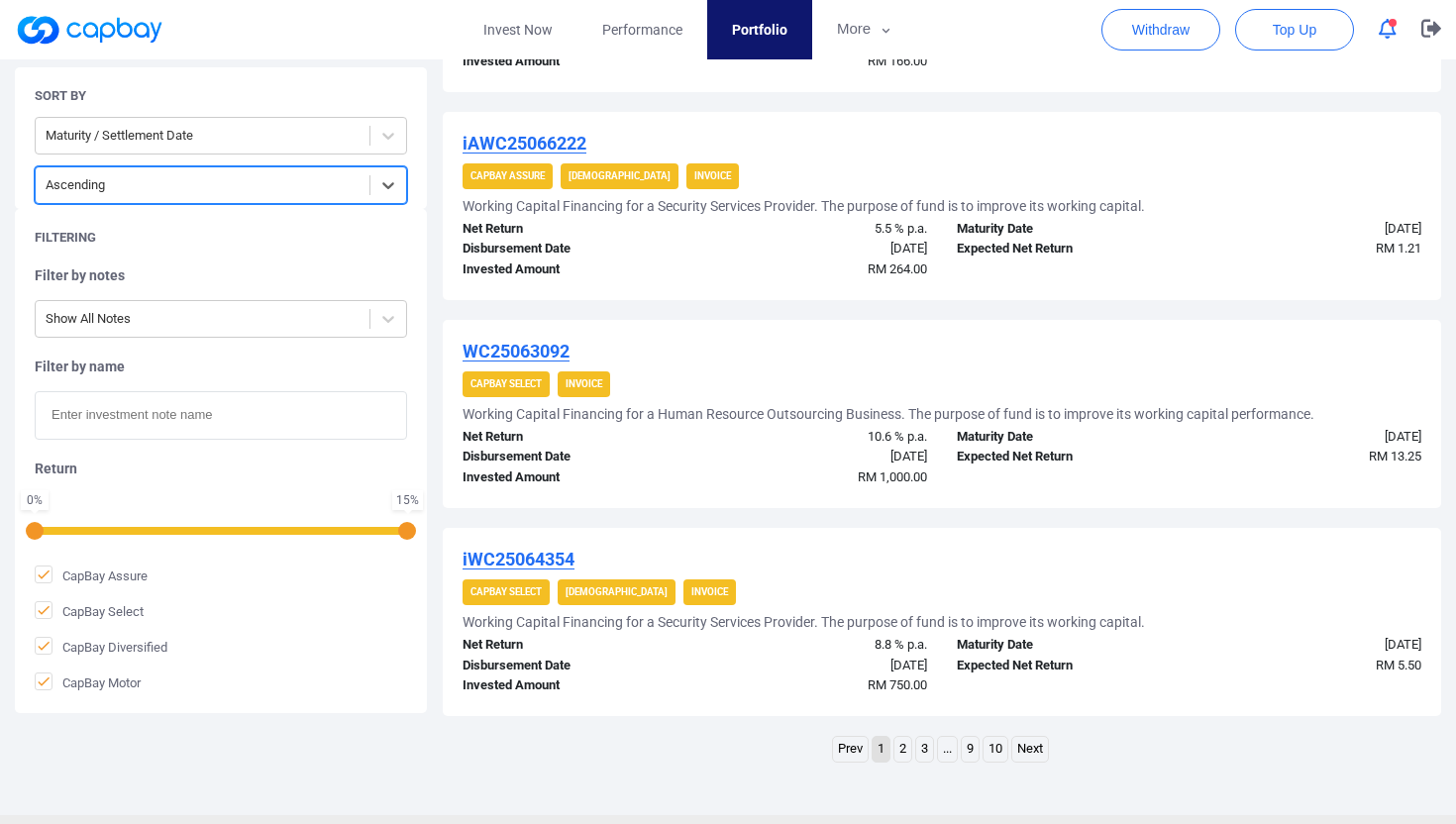 scroll, scrollTop: 1872, scrollLeft: 0, axis: vertical 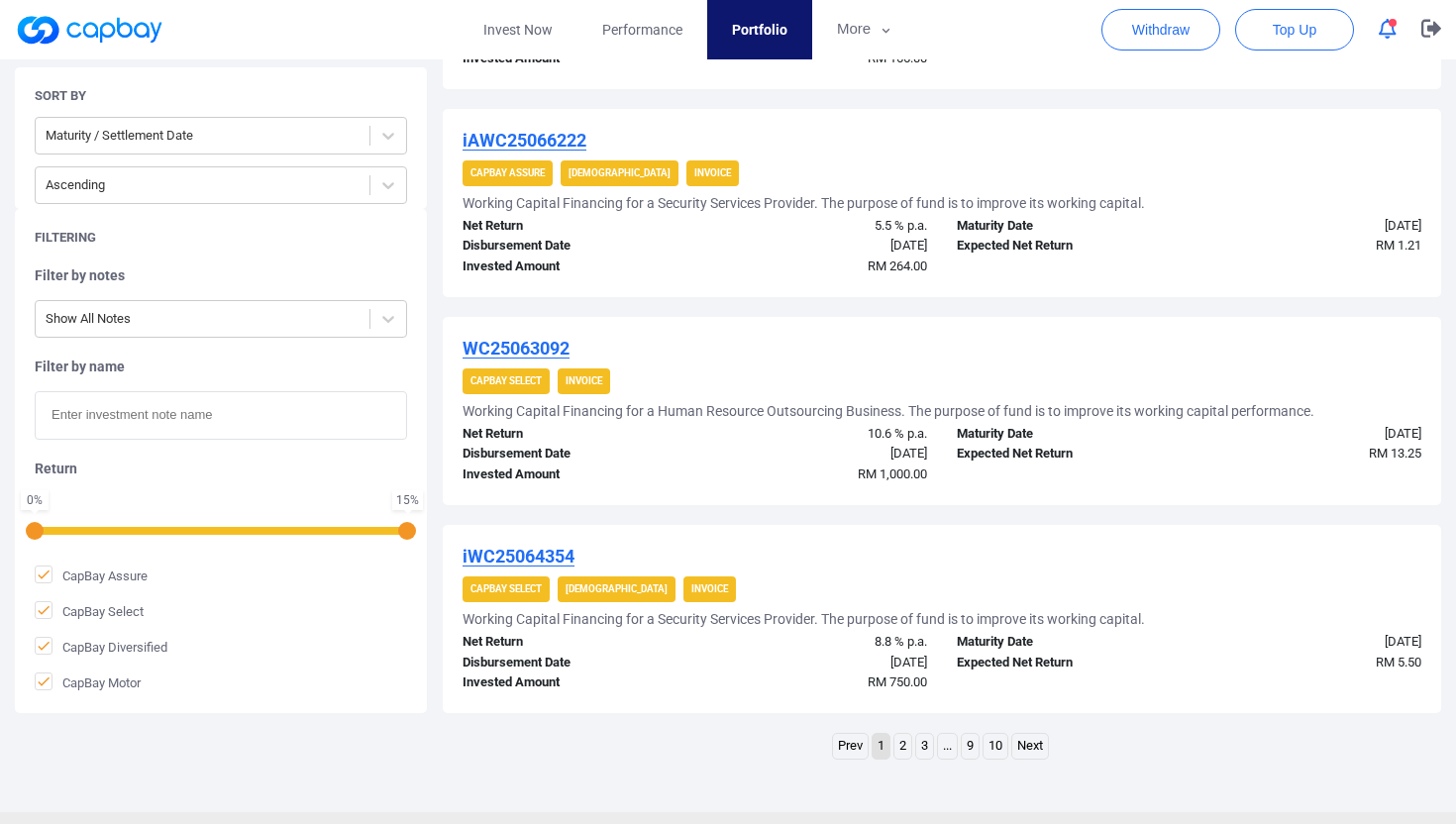 click on "2" at bounding box center (902, 746) 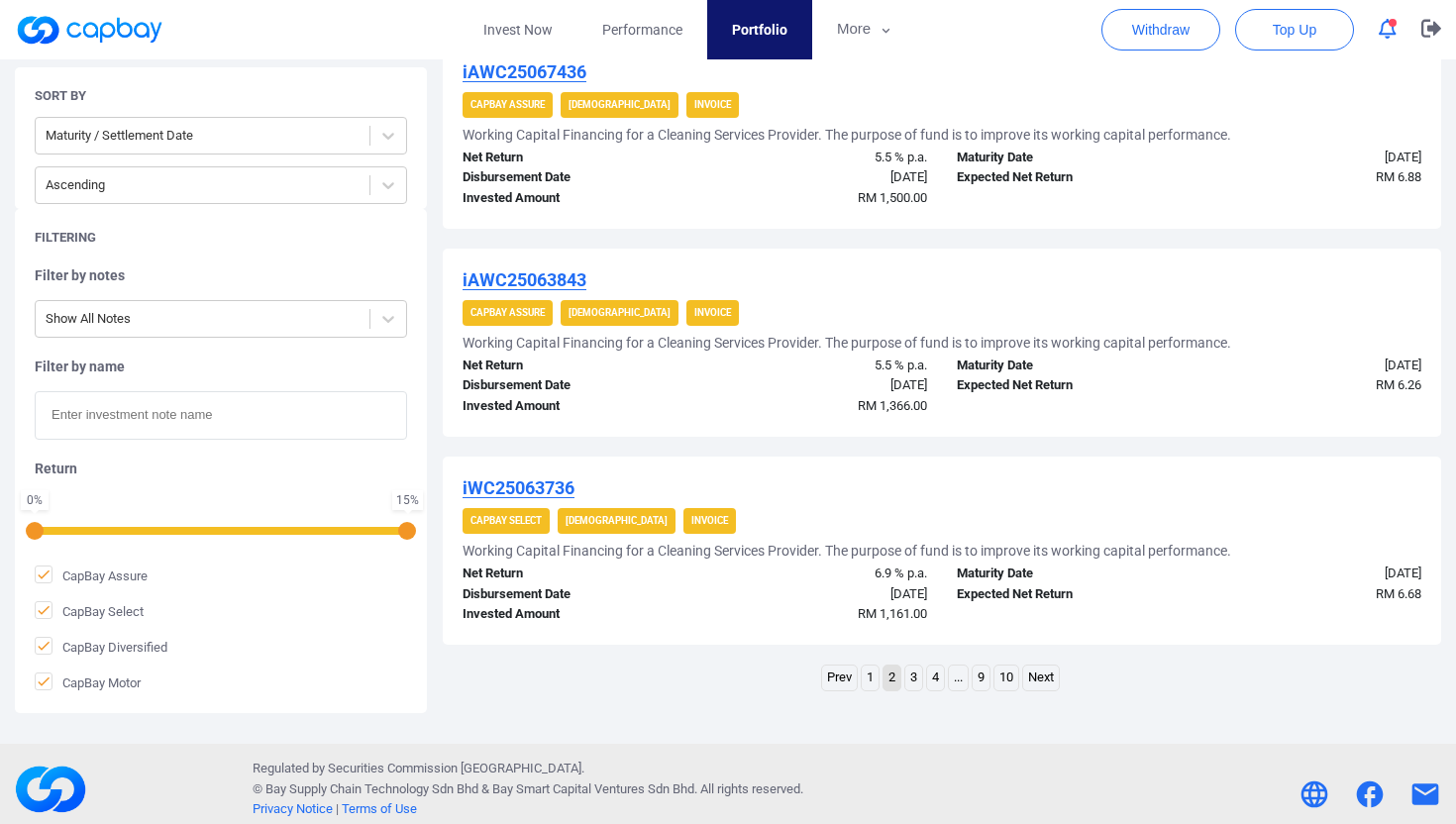 scroll, scrollTop: 1951, scrollLeft: 0, axis: vertical 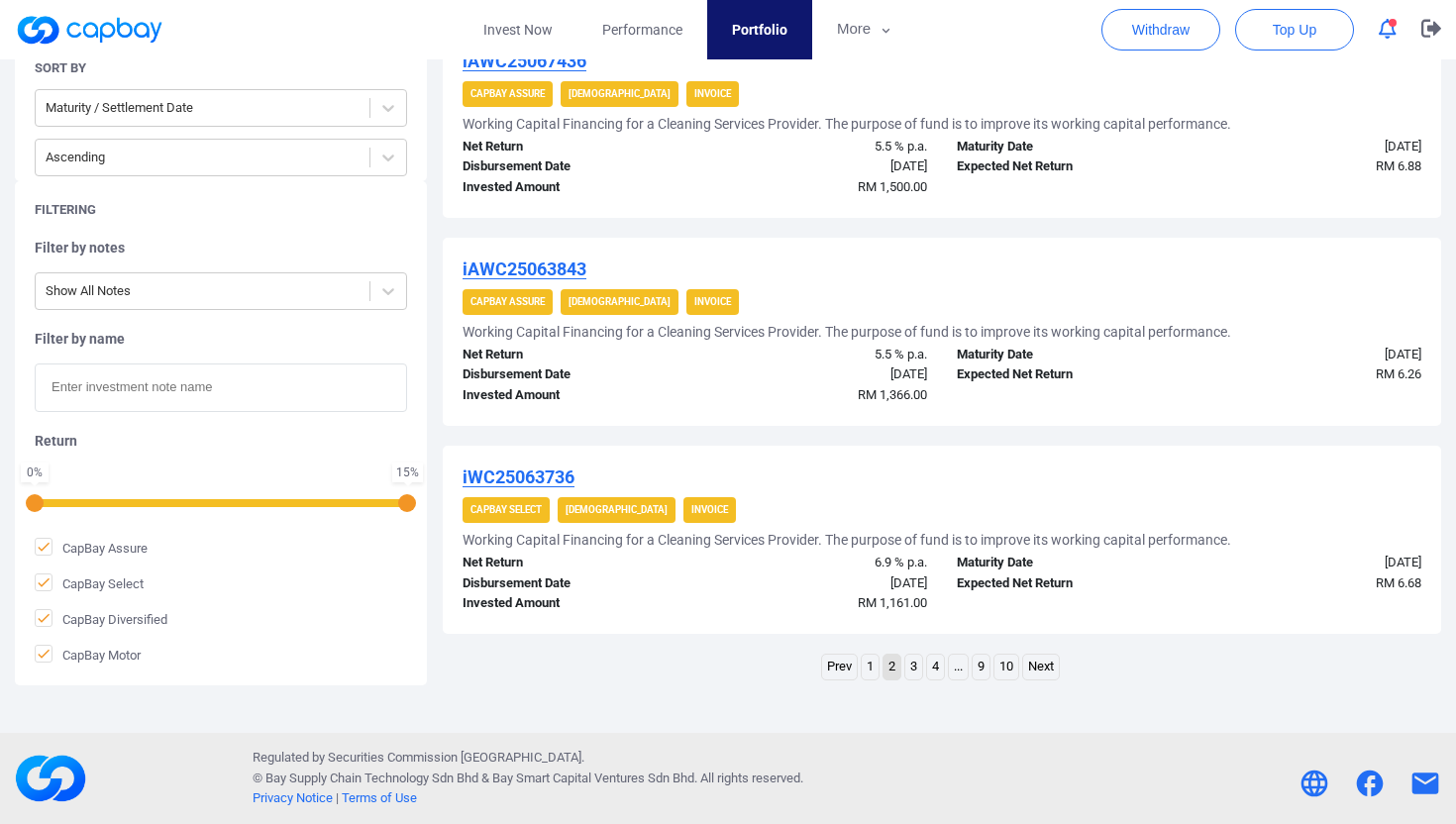 click on "3" at bounding box center (913, 667) 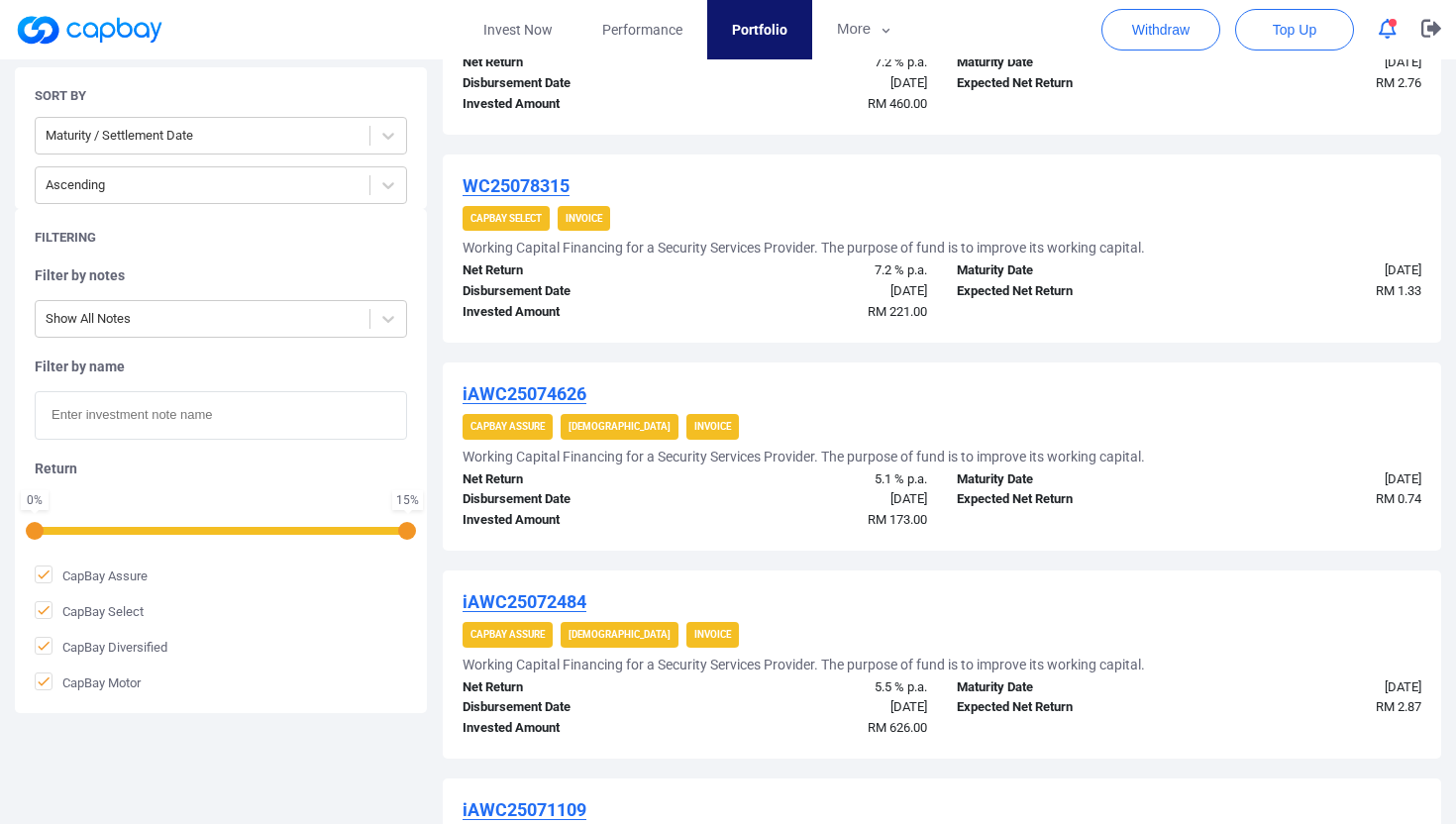scroll, scrollTop: 1951, scrollLeft: 0, axis: vertical 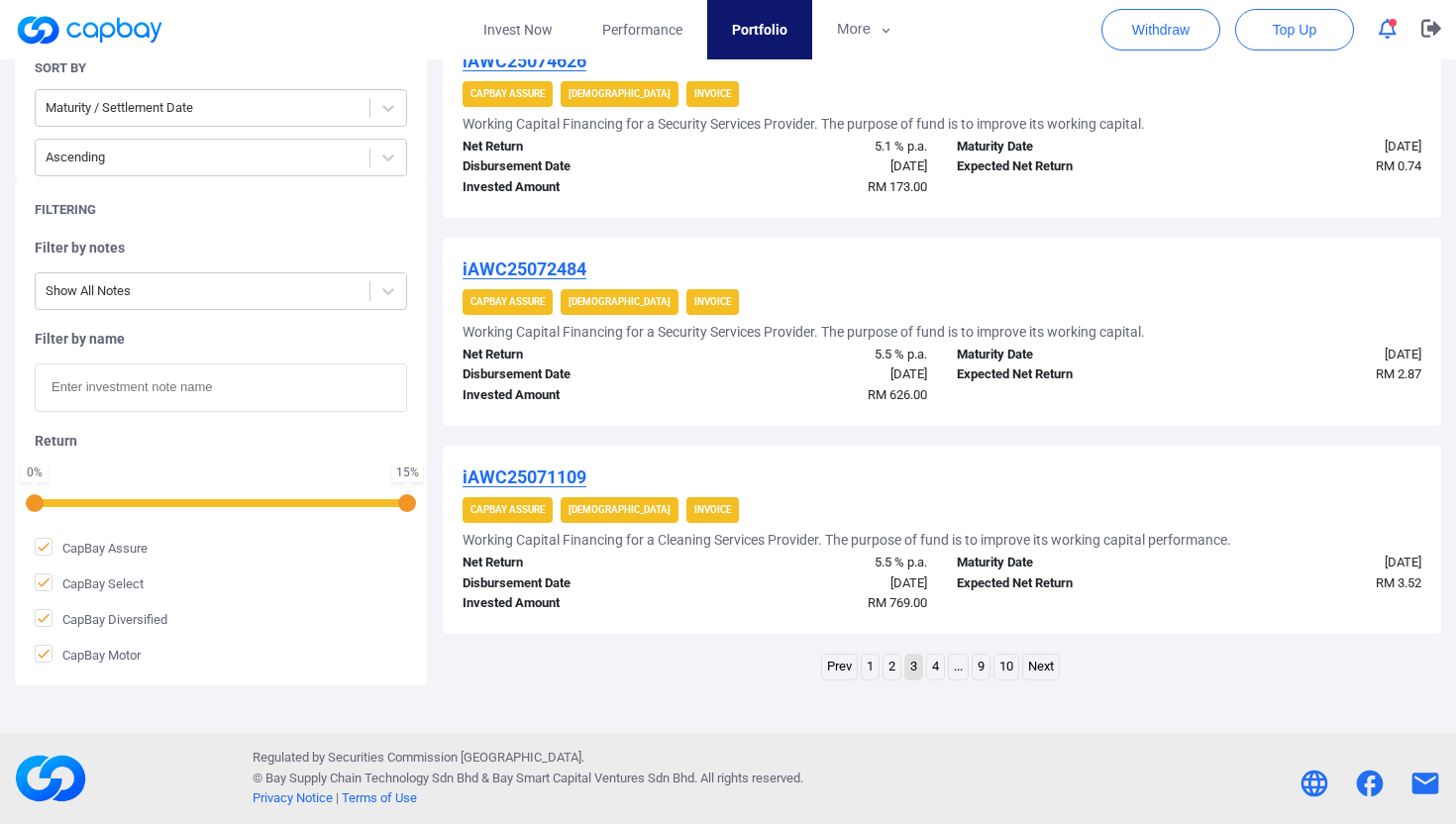 click on "2" at bounding box center [891, 667] 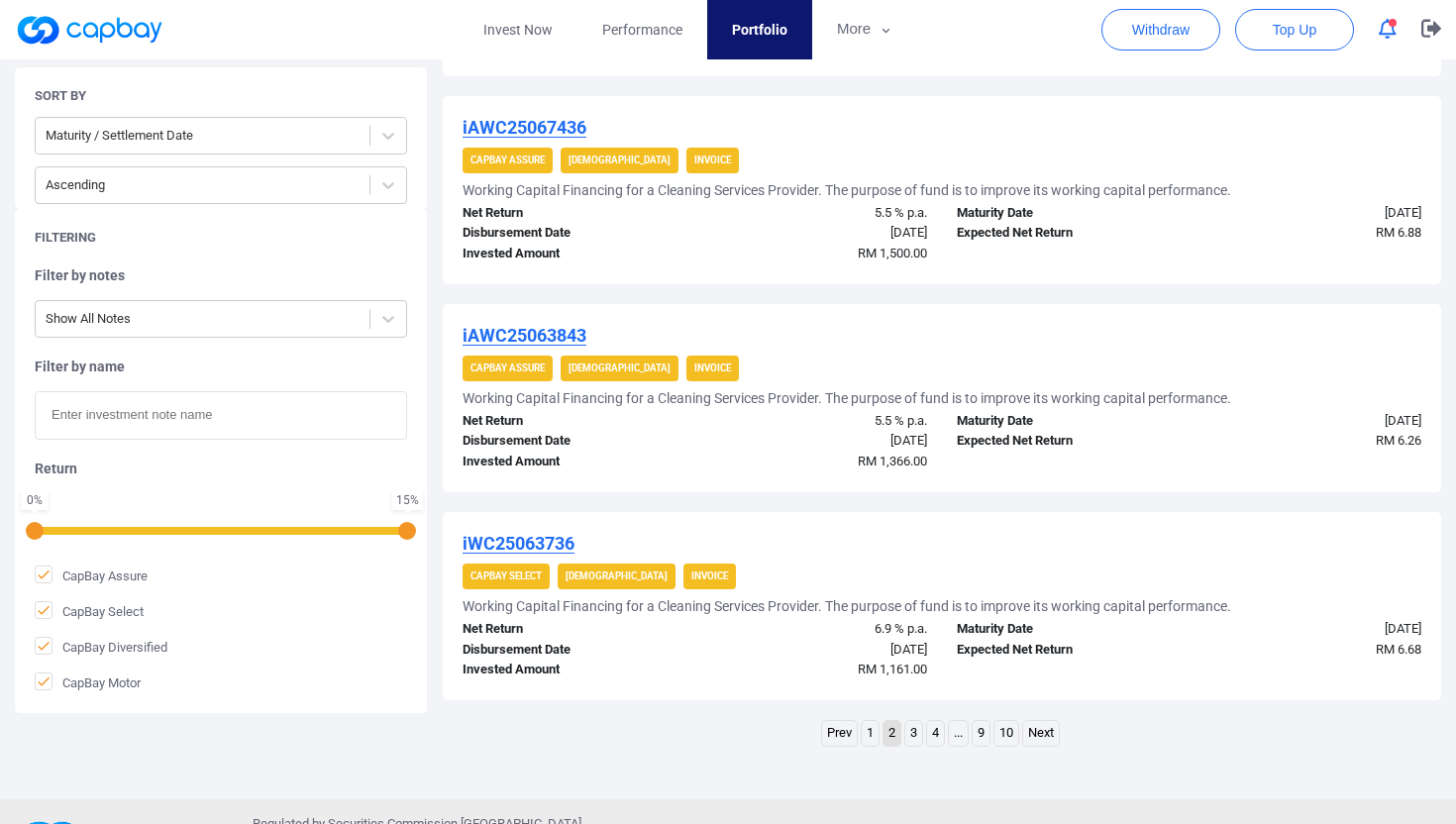 scroll, scrollTop: 1883, scrollLeft: 0, axis: vertical 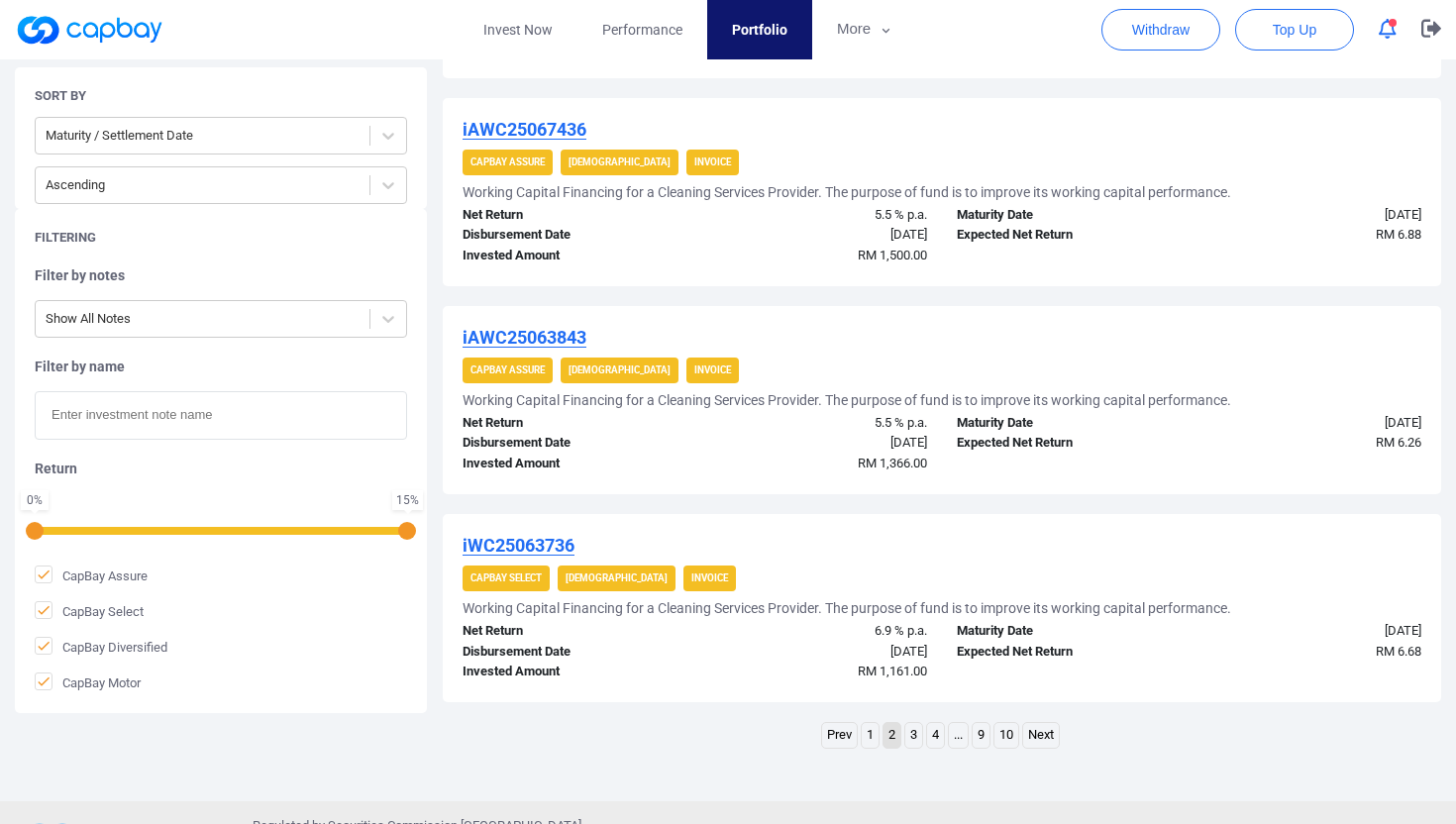 click on "1" at bounding box center (870, 735) 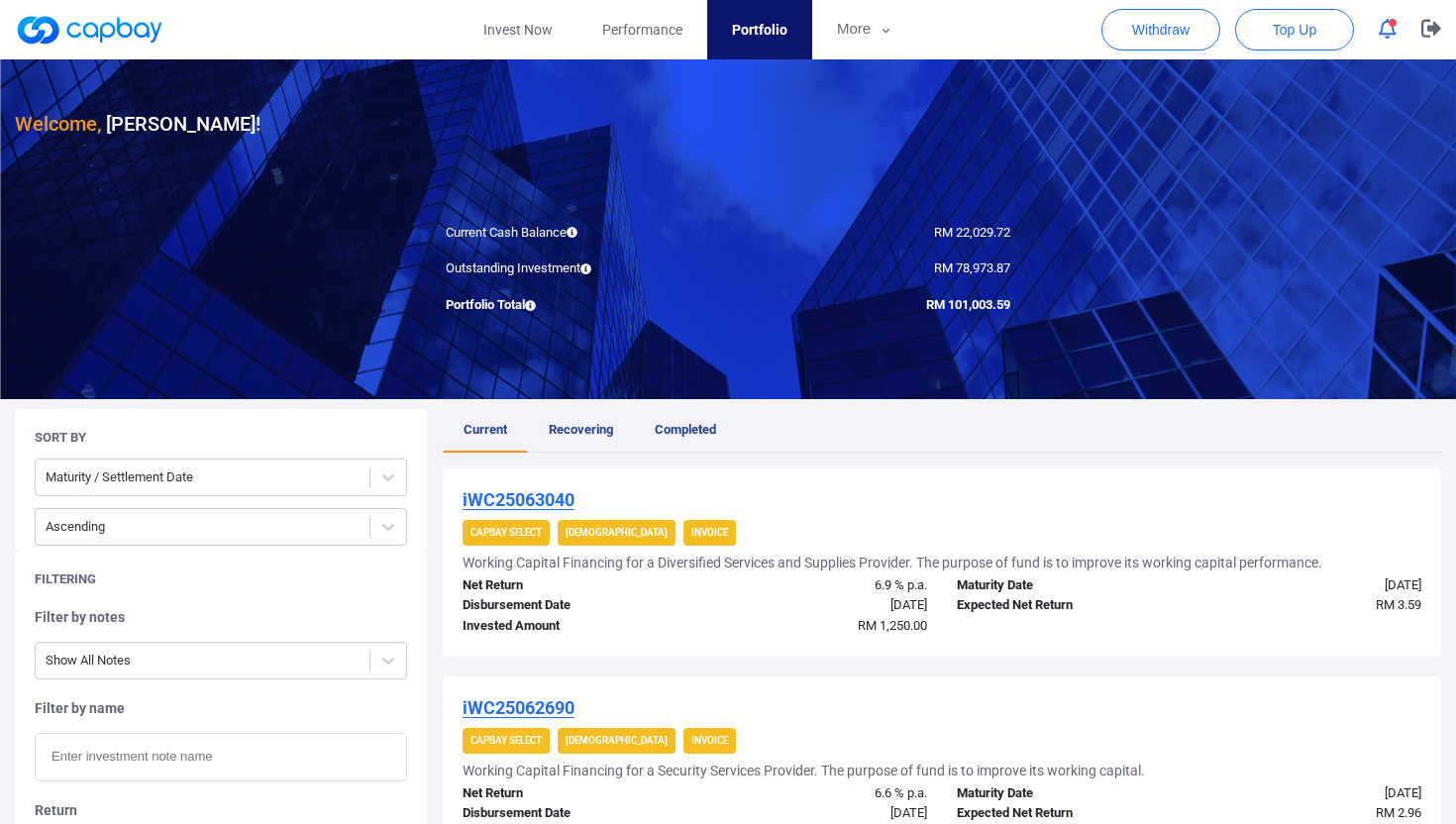 scroll, scrollTop: 54, scrollLeft: 0, axis: vertical 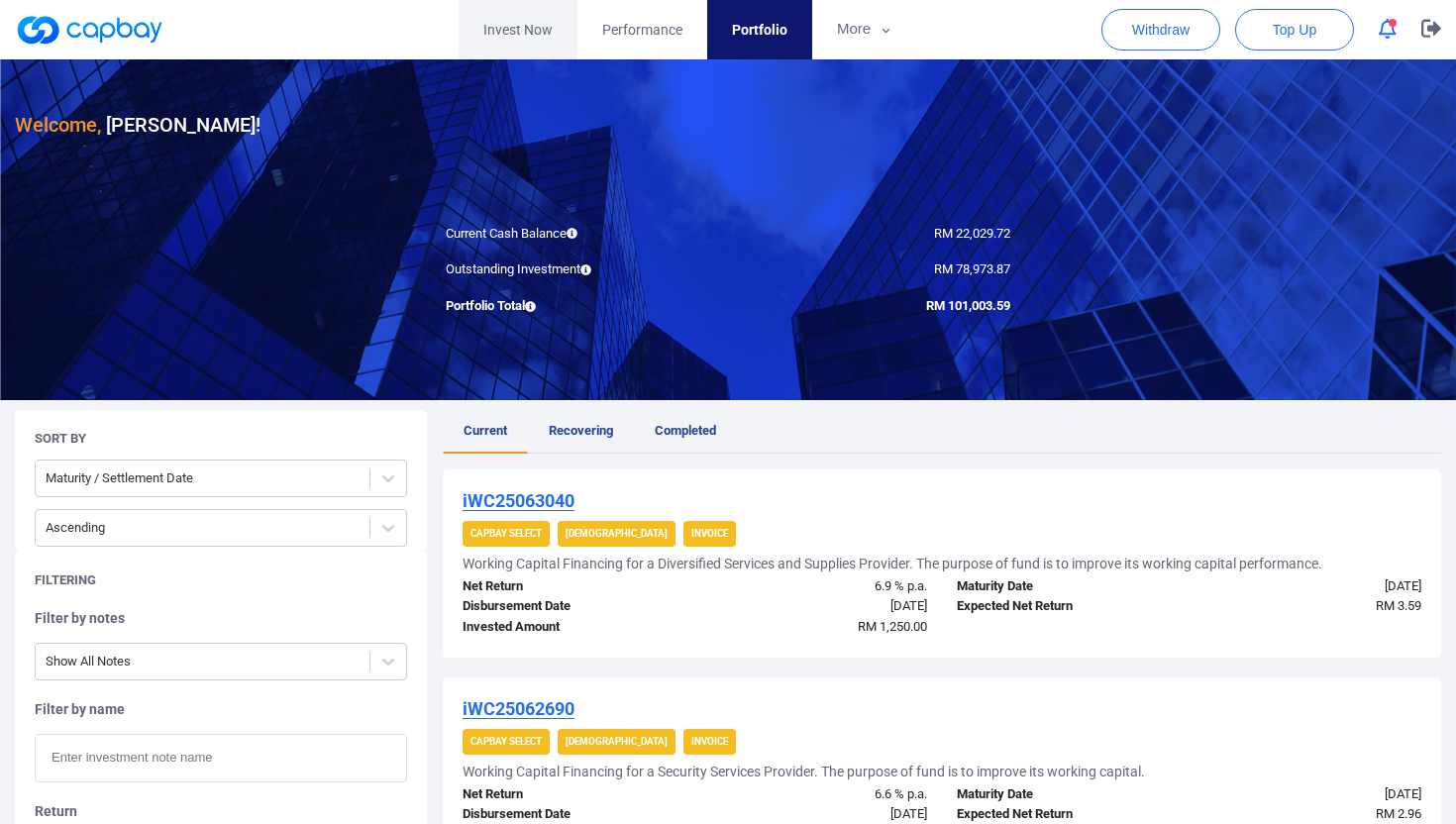 click on "Invest Now" at bounding box center (518, 30) 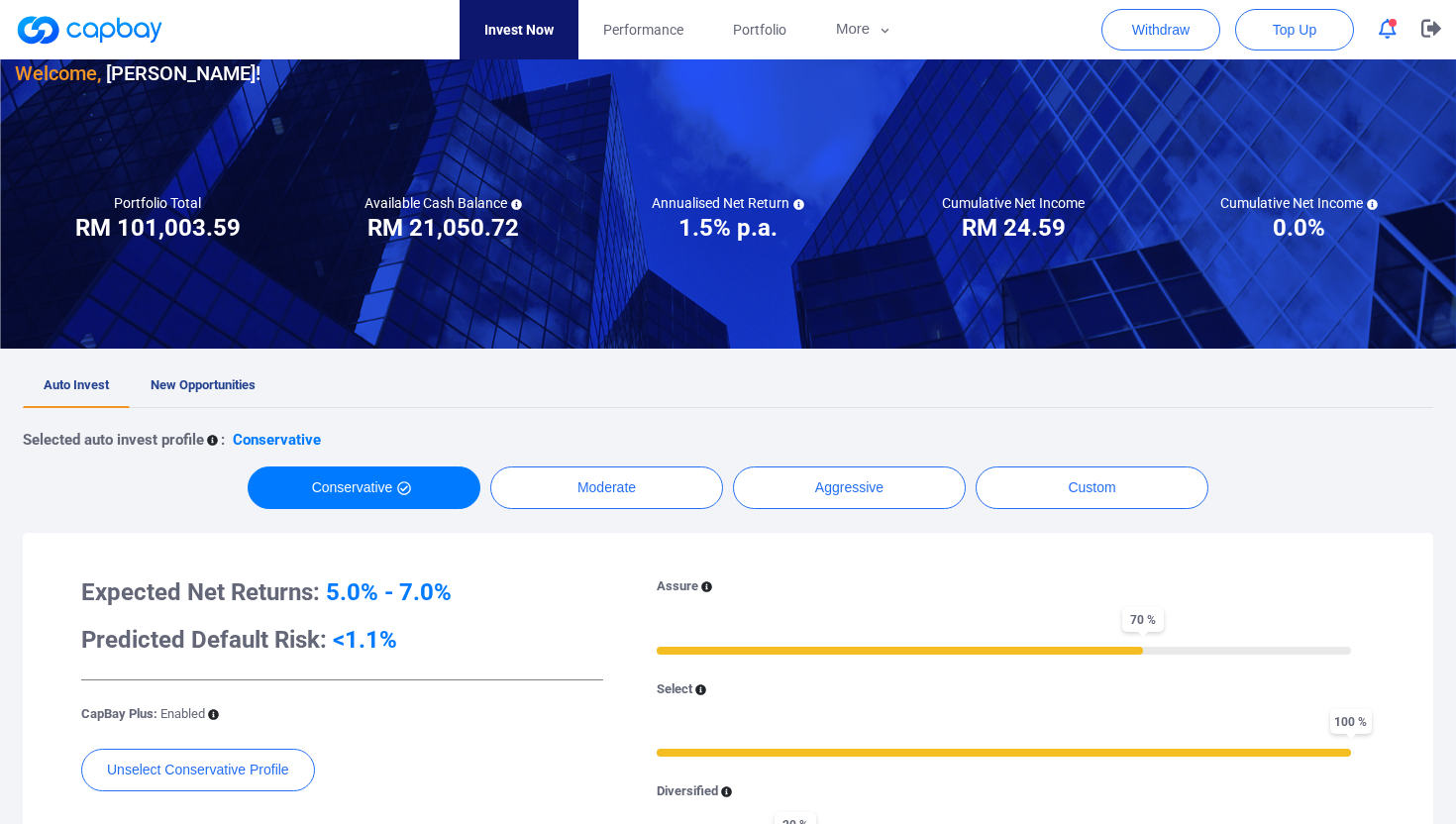 scroll, scrollTop: 124, scrollLeft: 0, axis: vertical 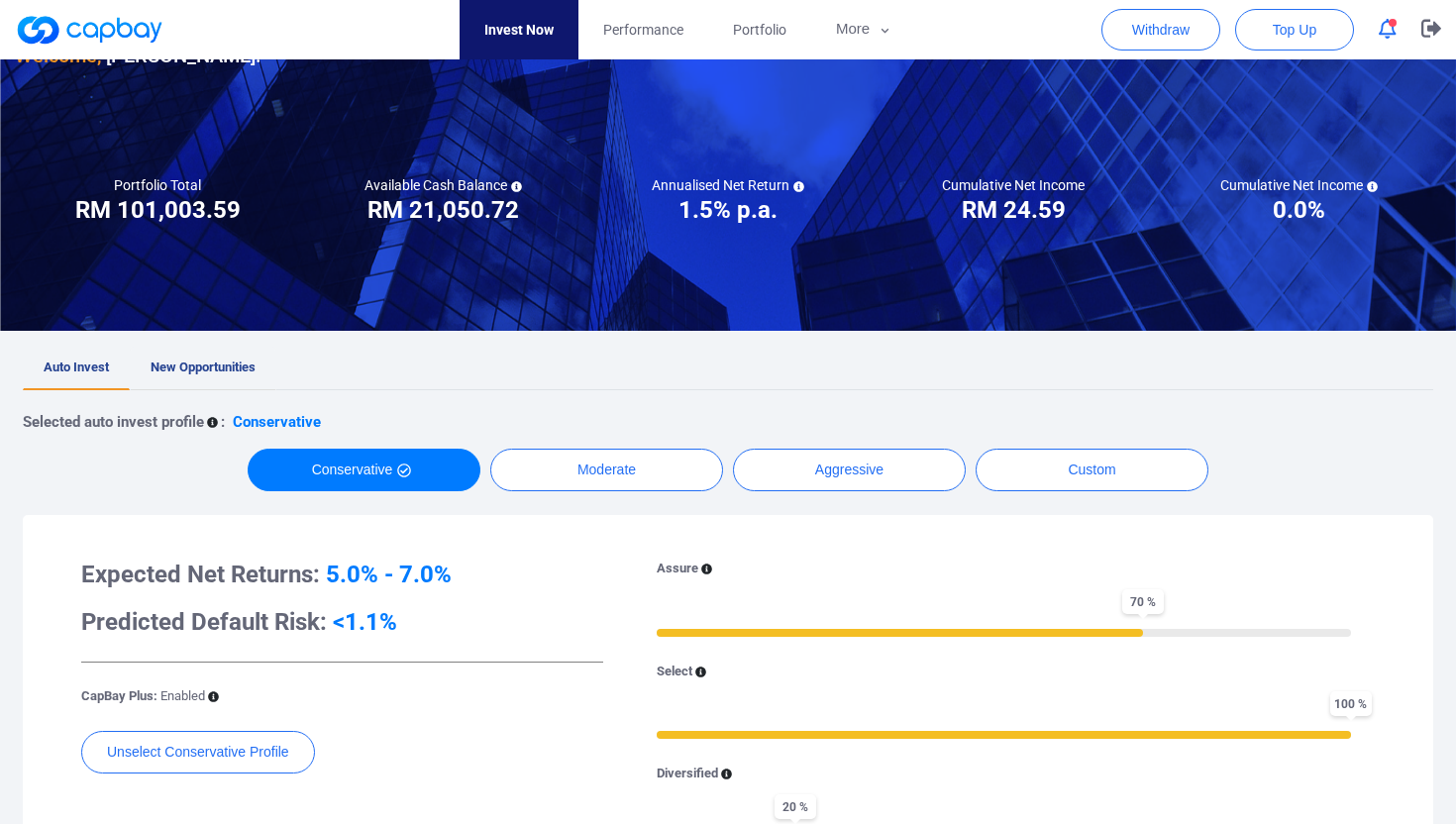 click on "New Opportunities" at bounding box center (203, 368) 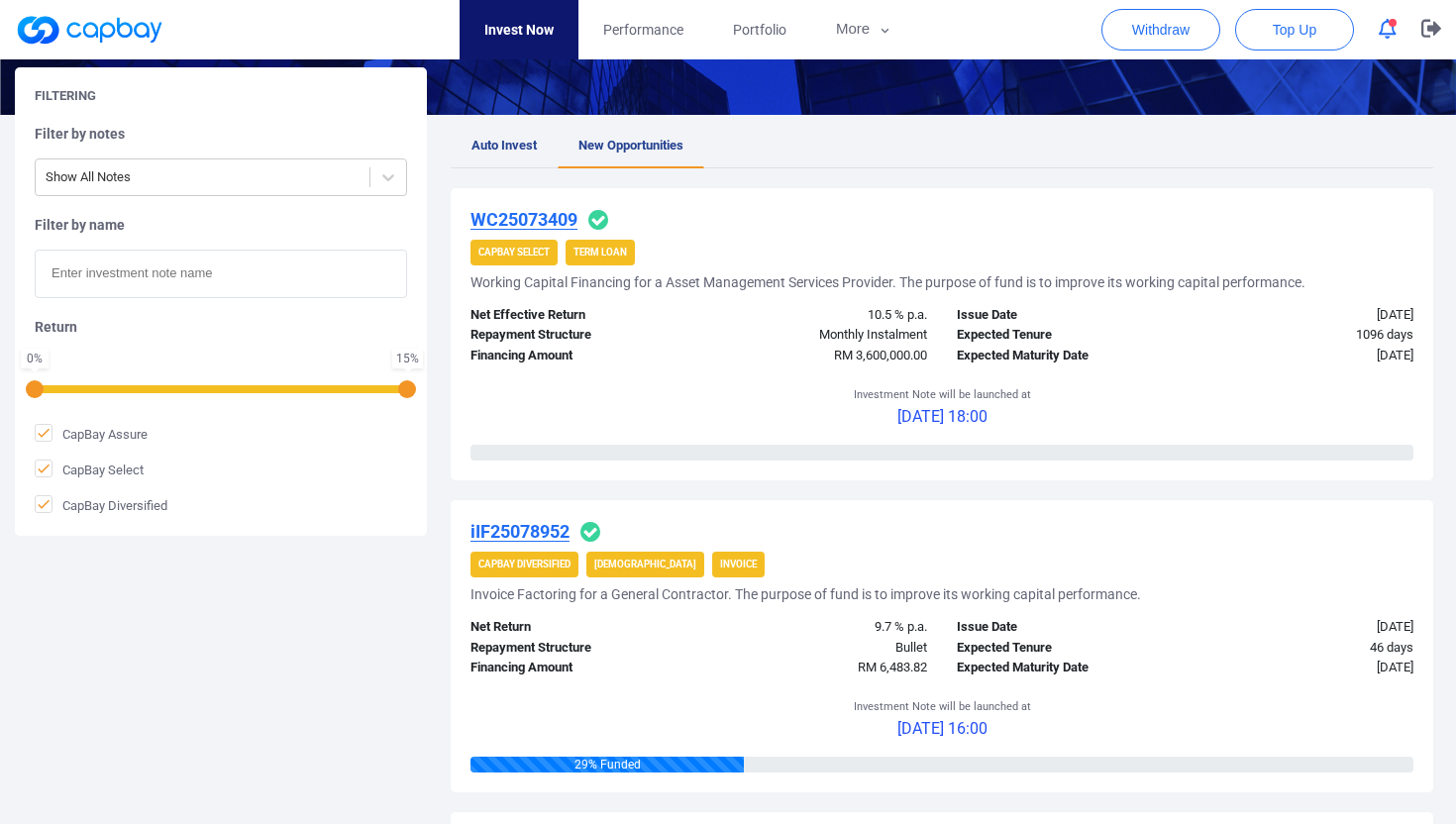 scroll, scrollTop: 159, scrollLeft: 0, axis: vertical 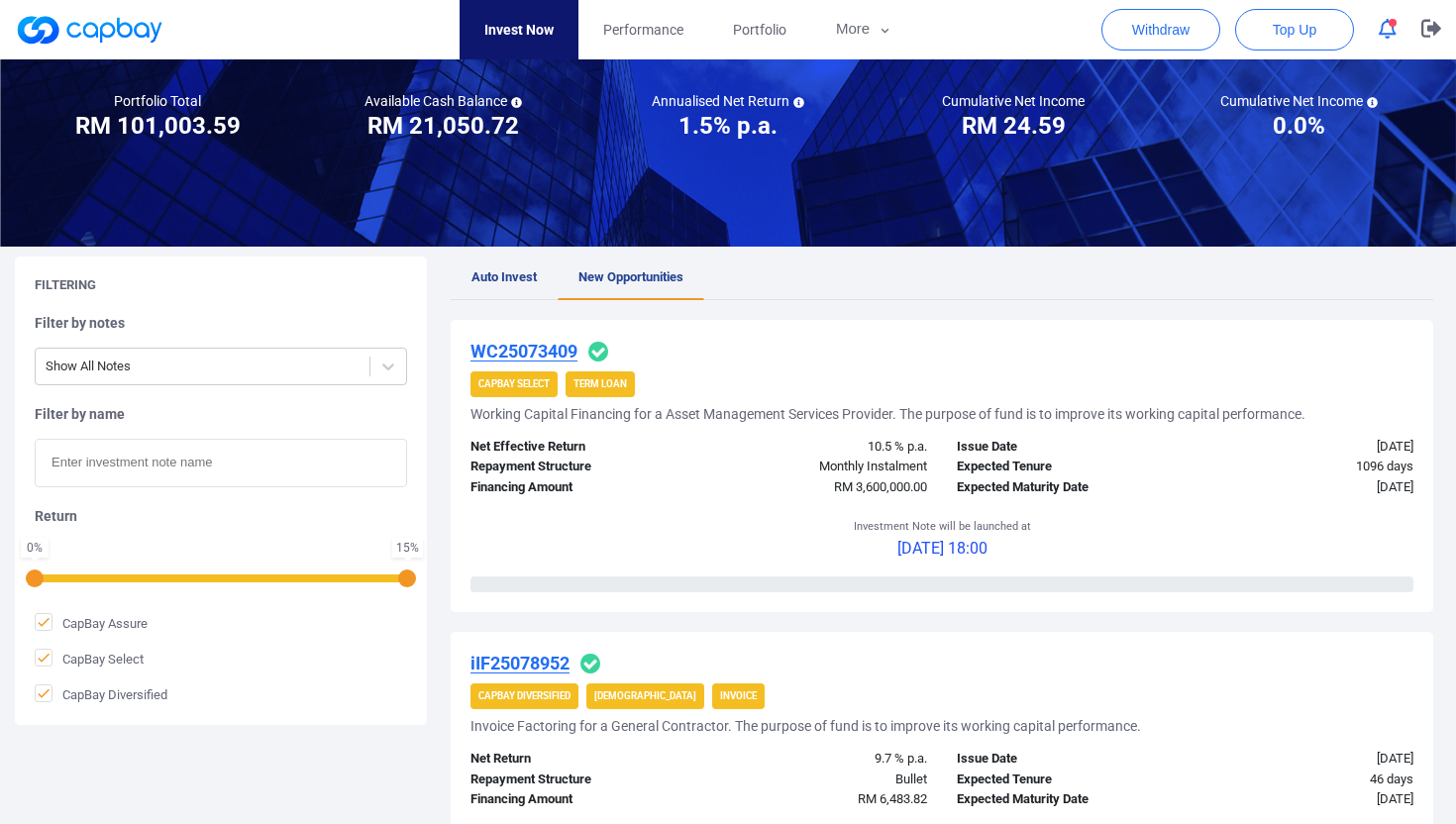 drag, startPoint x: 599, startPoint y: 353, endPoint x: 778, endPoint y: 350, distance: 179.025 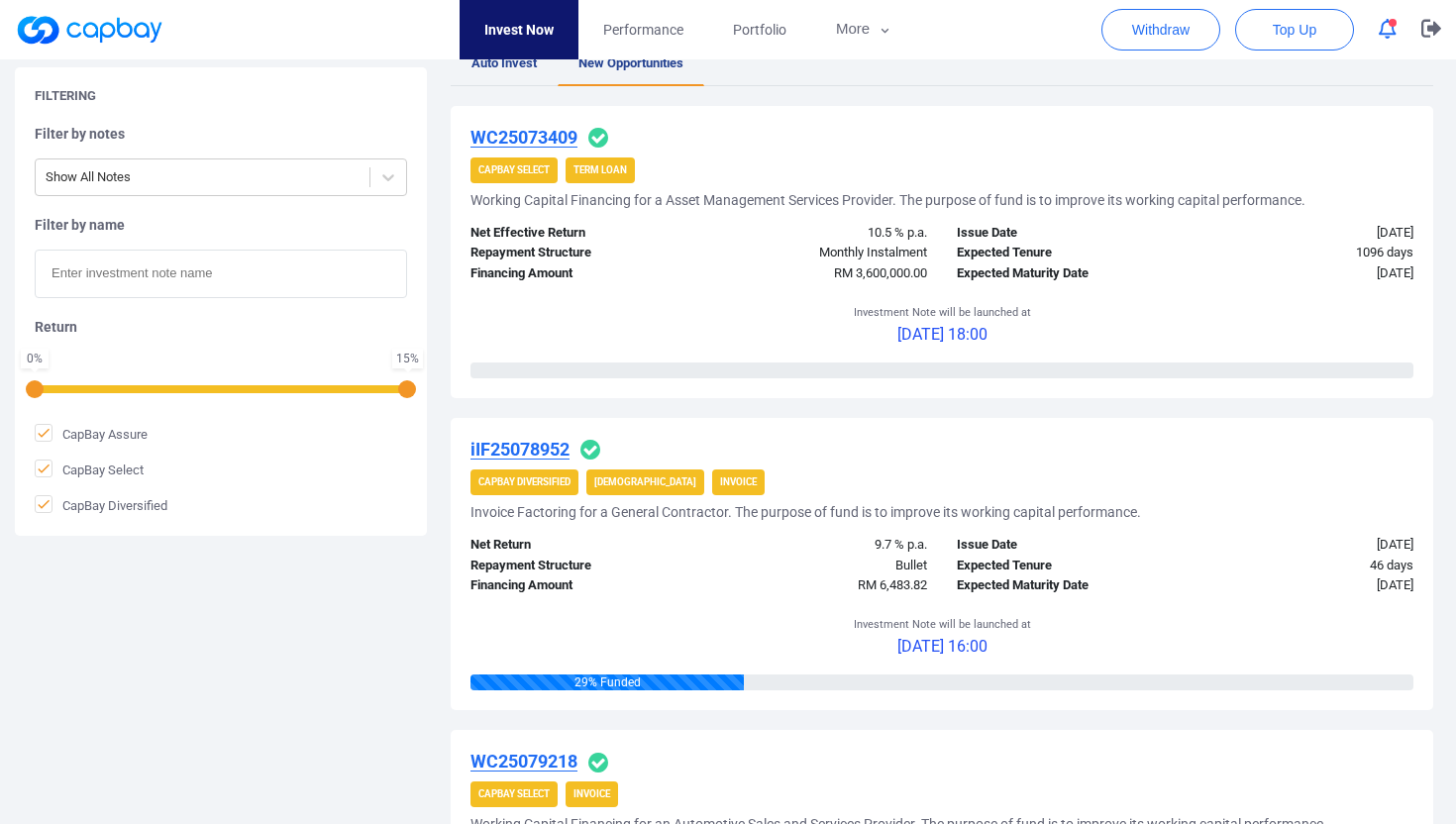scroll, scrollTop: 431, scrollLeft: 0, axis: vertical 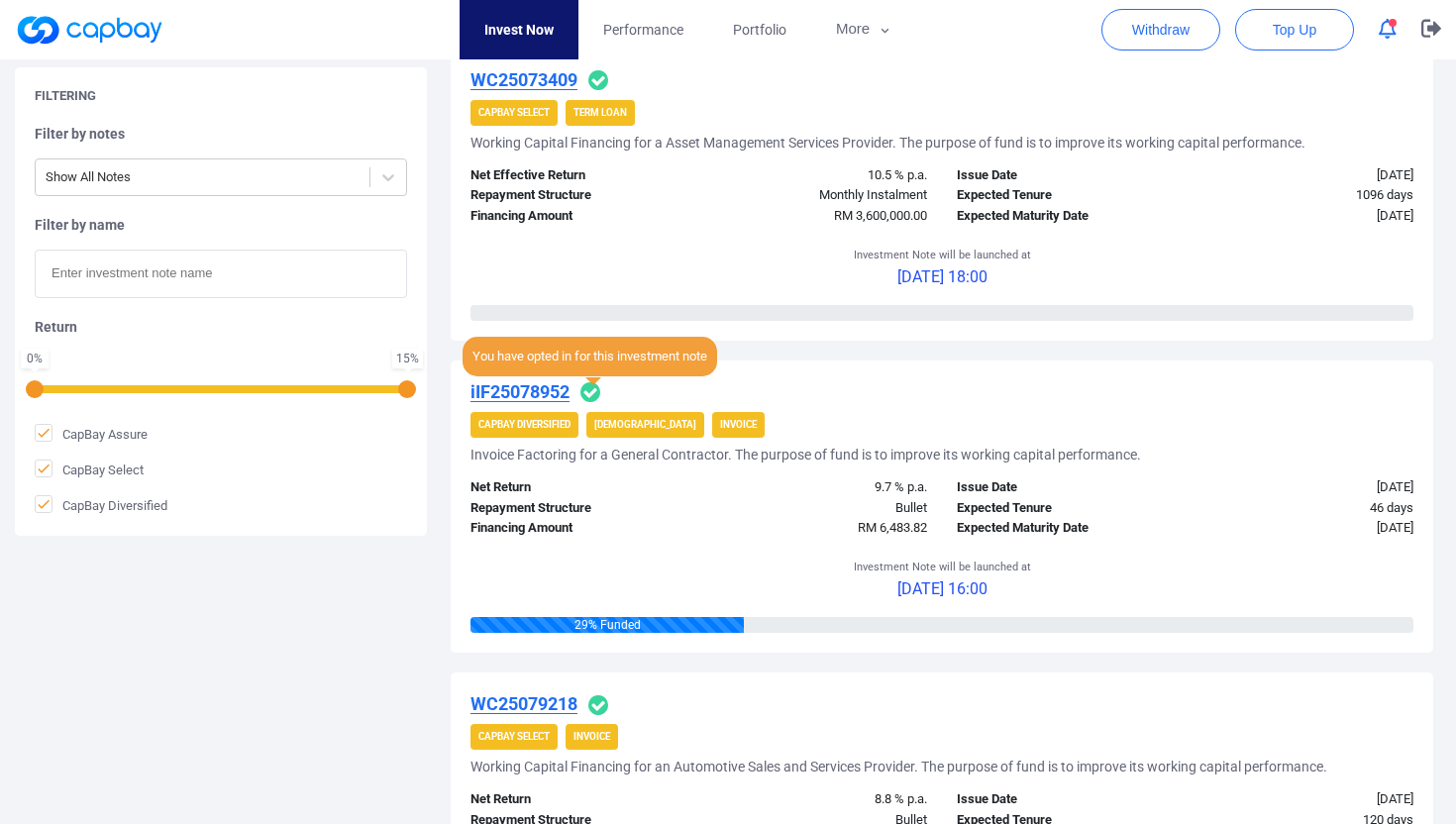 click 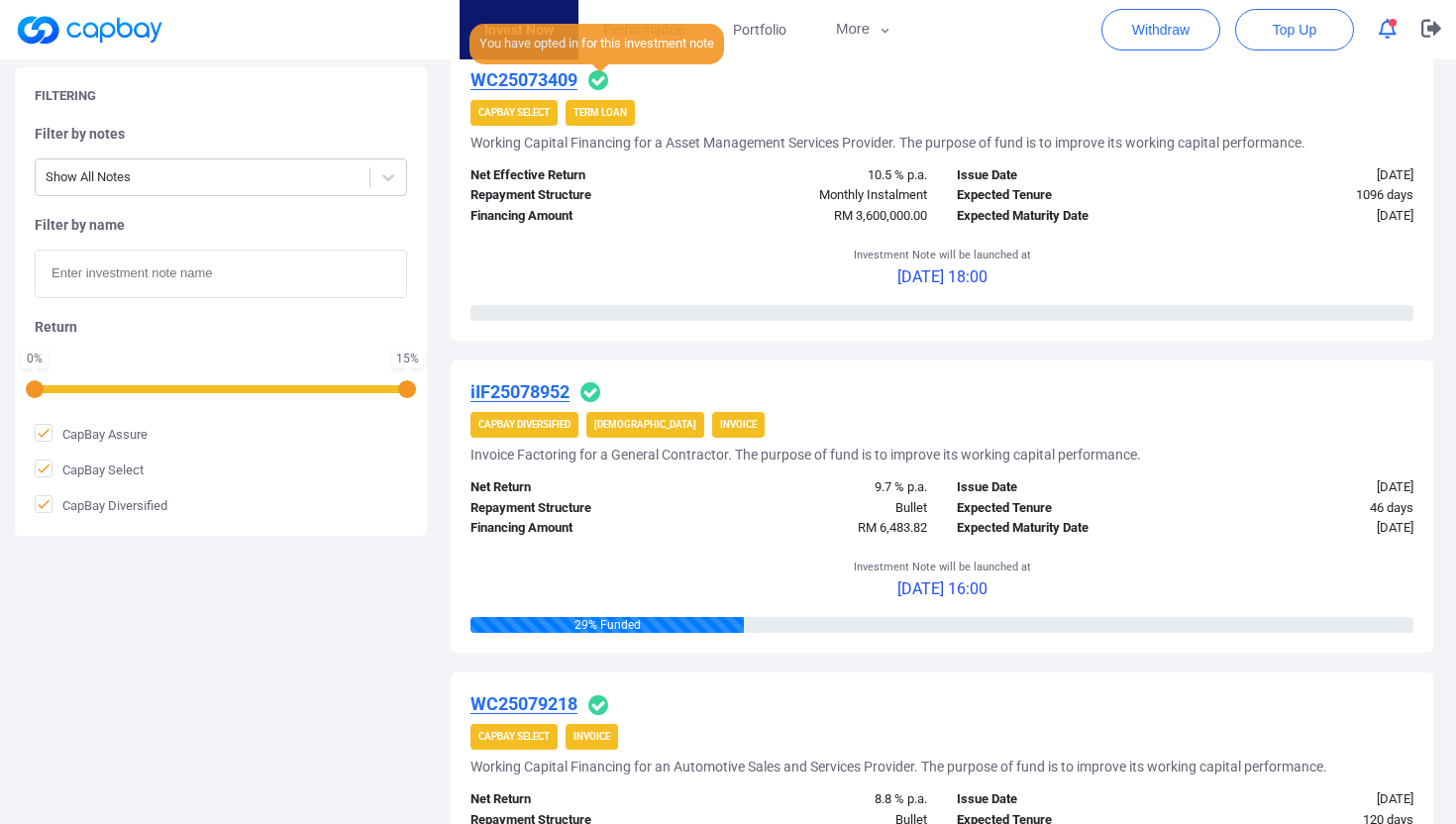 click 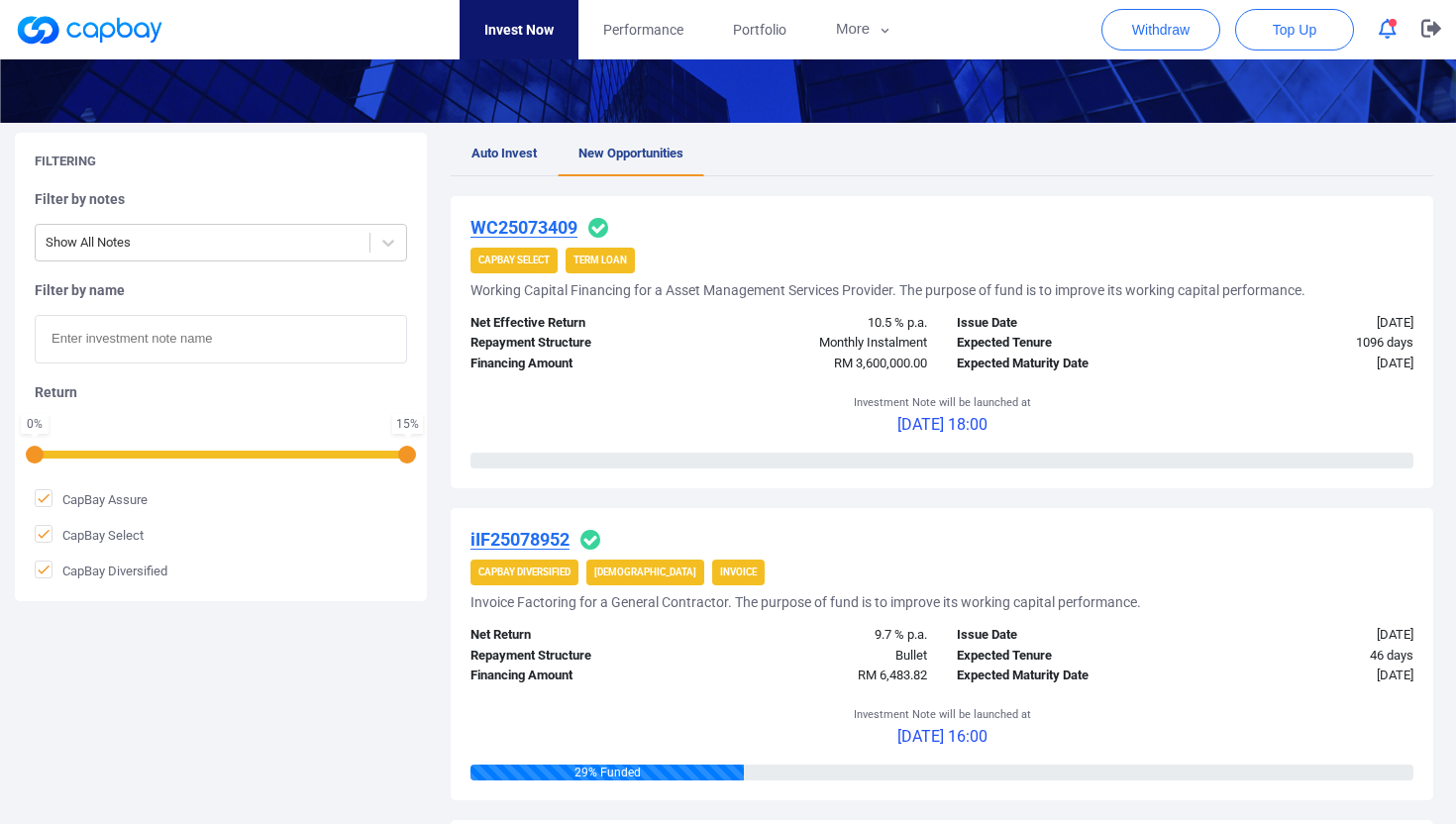 scroll, scrollTop: 322, scrollLeft: 0, axis: vertical 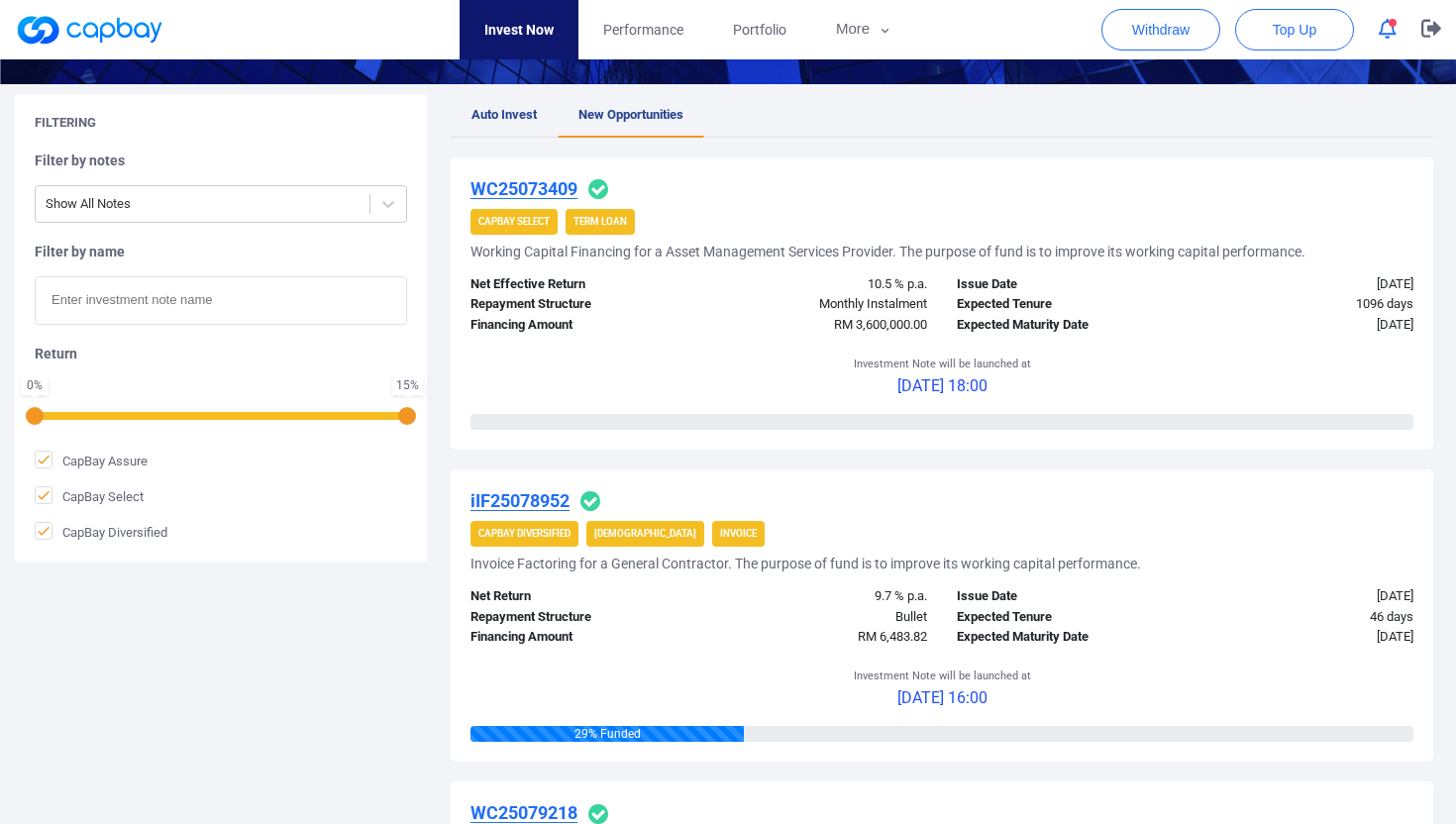 click on "WC25073409" at bounding box center (524, 188) 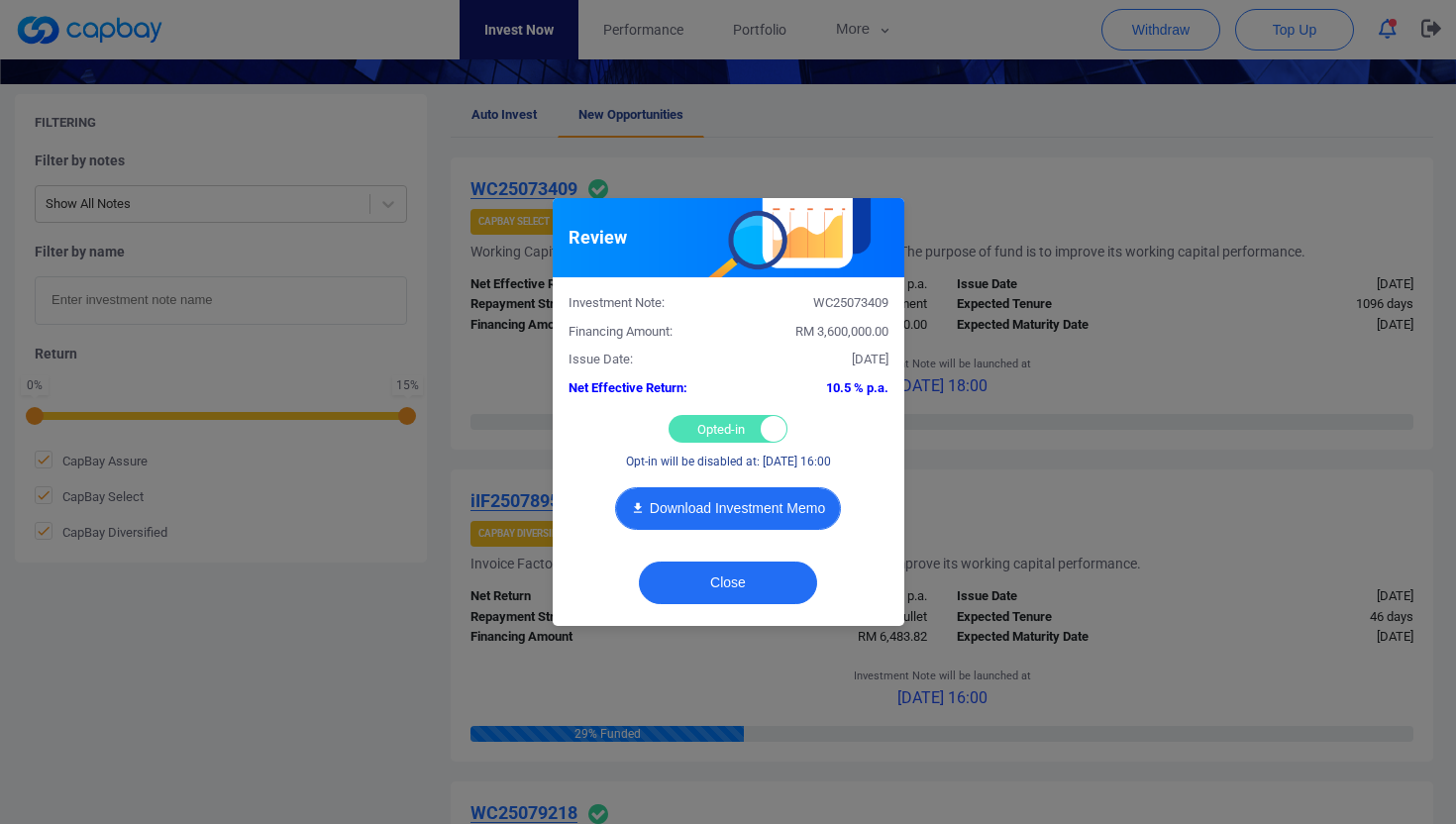 click on "Download Investment Memo" at bounding box center [728, 508] 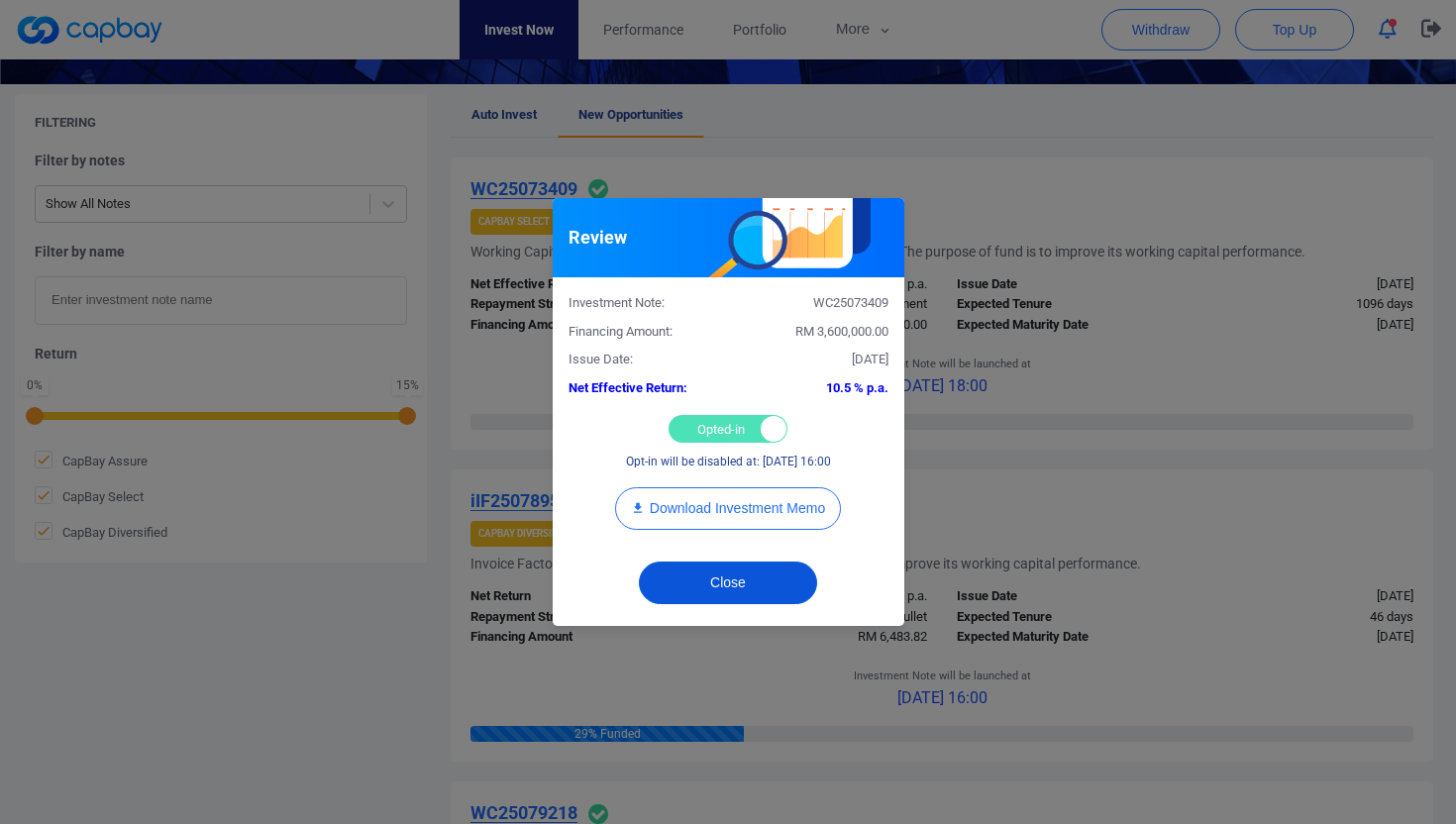 click on "Close" at bounding box center [728, 582] 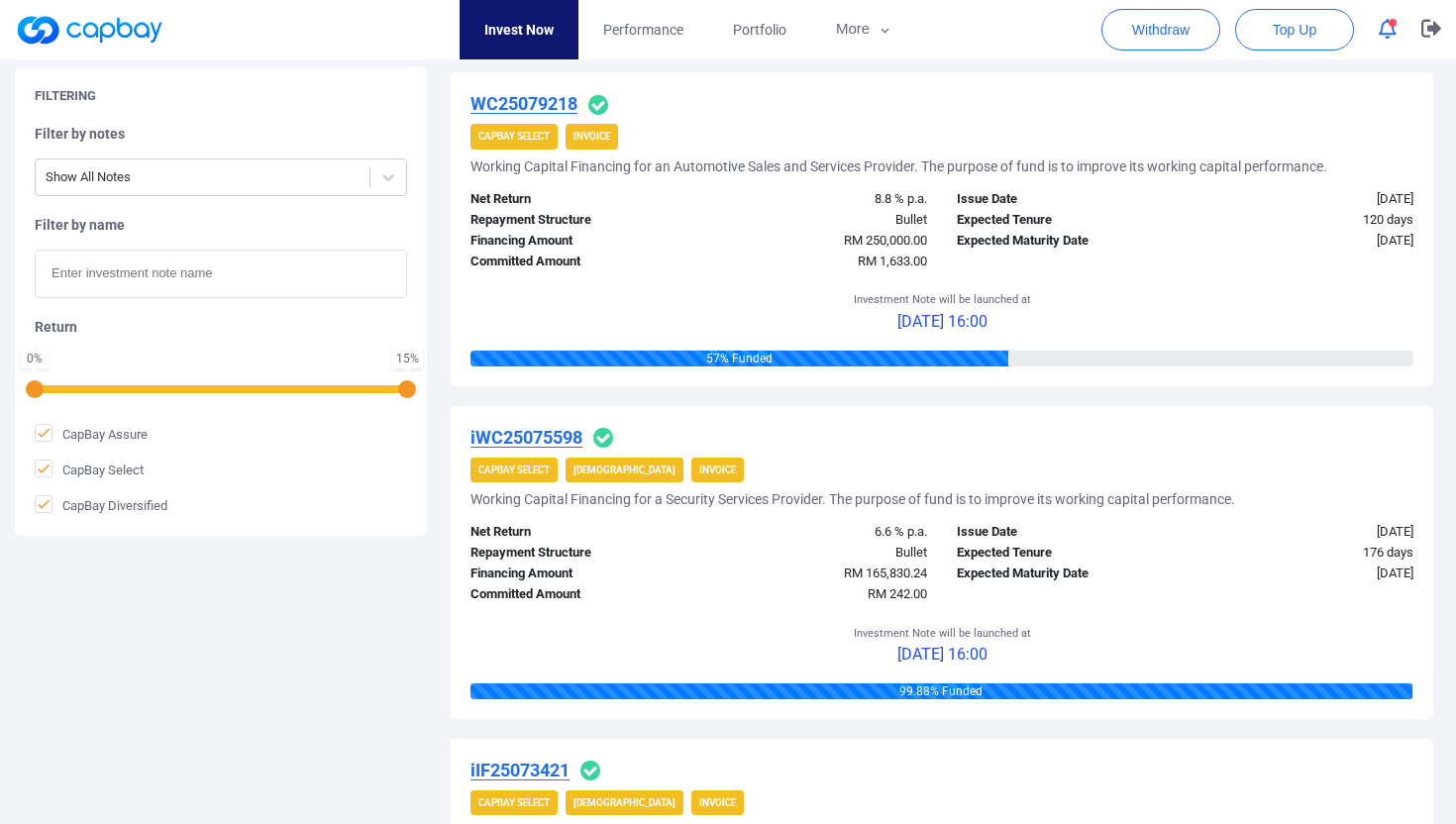 scroll, scrollTop: 1227, scrollLeft: 0, axis: vertical 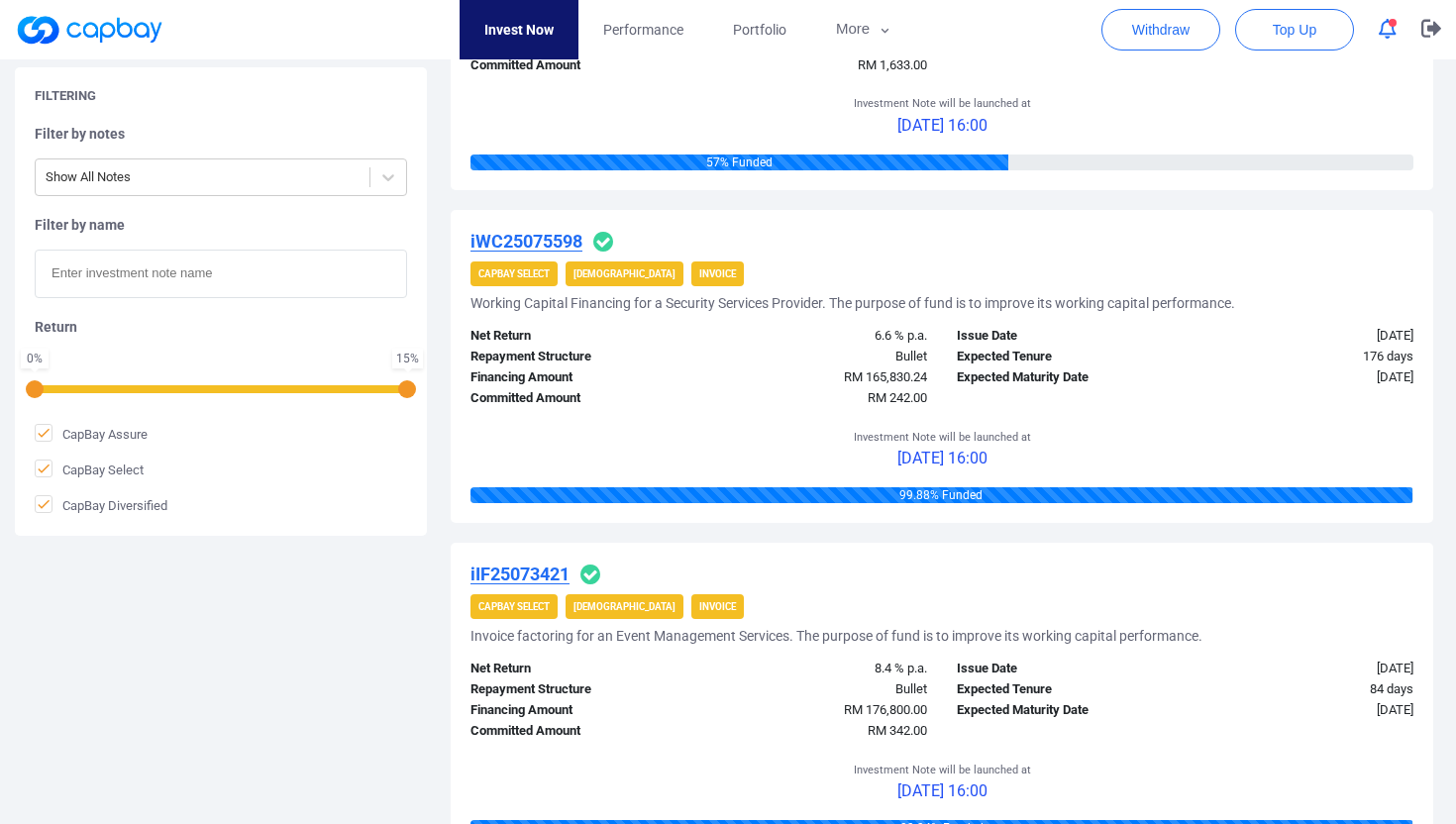 click on "iWC25075598" at bounding box center [526, 241] 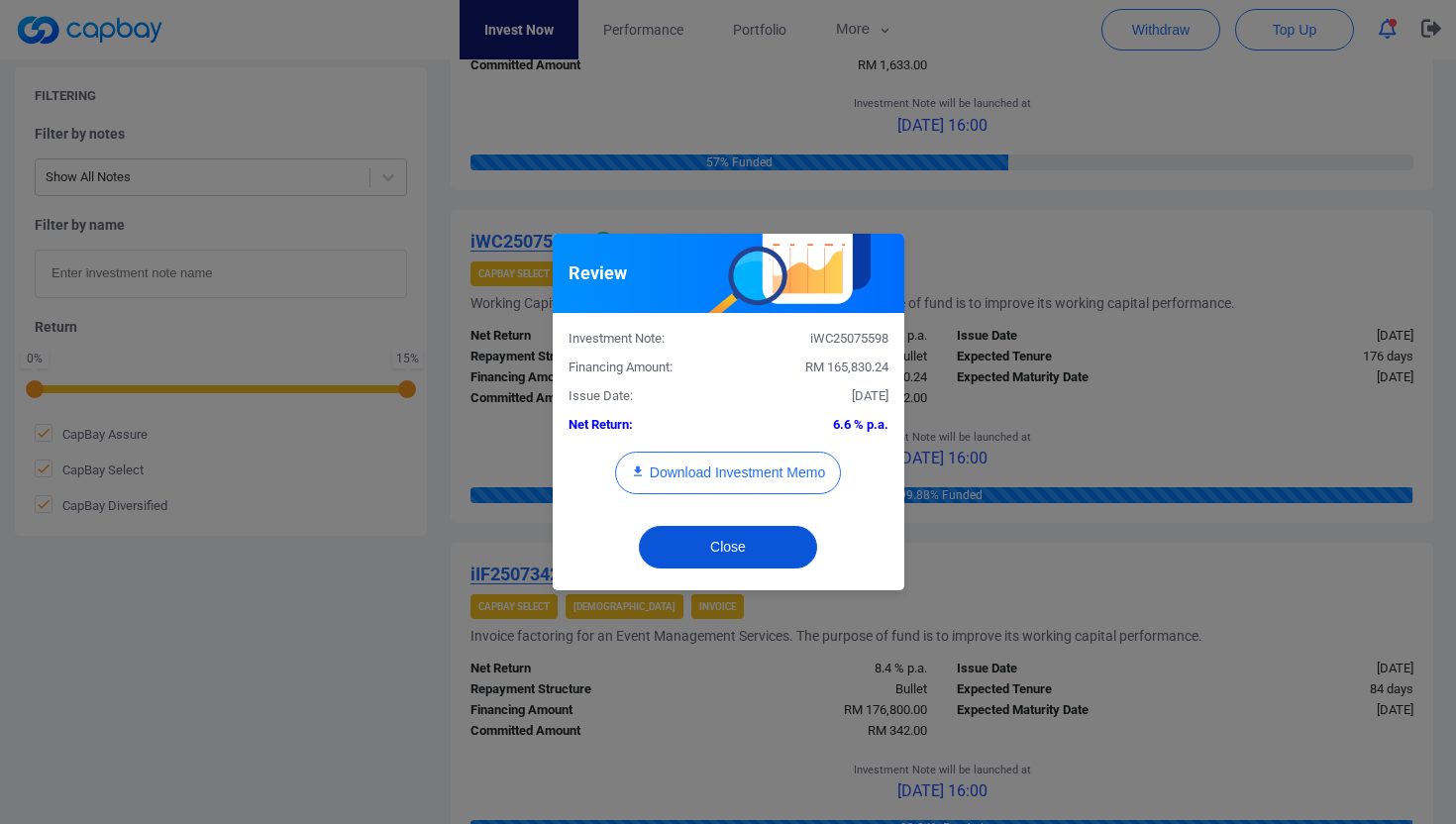 click on "Close" at bounding box center (728, 547) 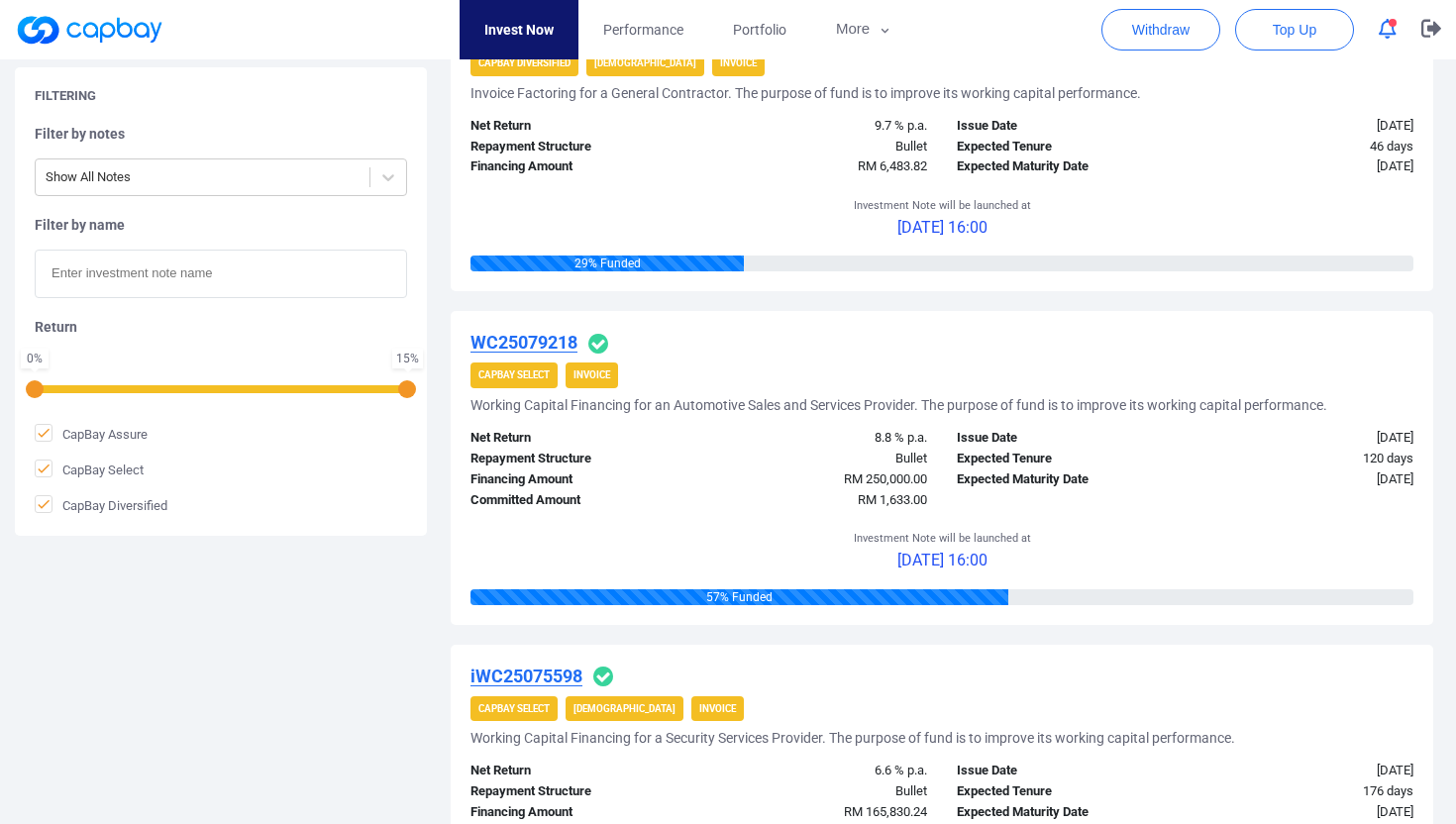 scroll, scrollTop: 797, scrollLeft: 0, axis: vertical 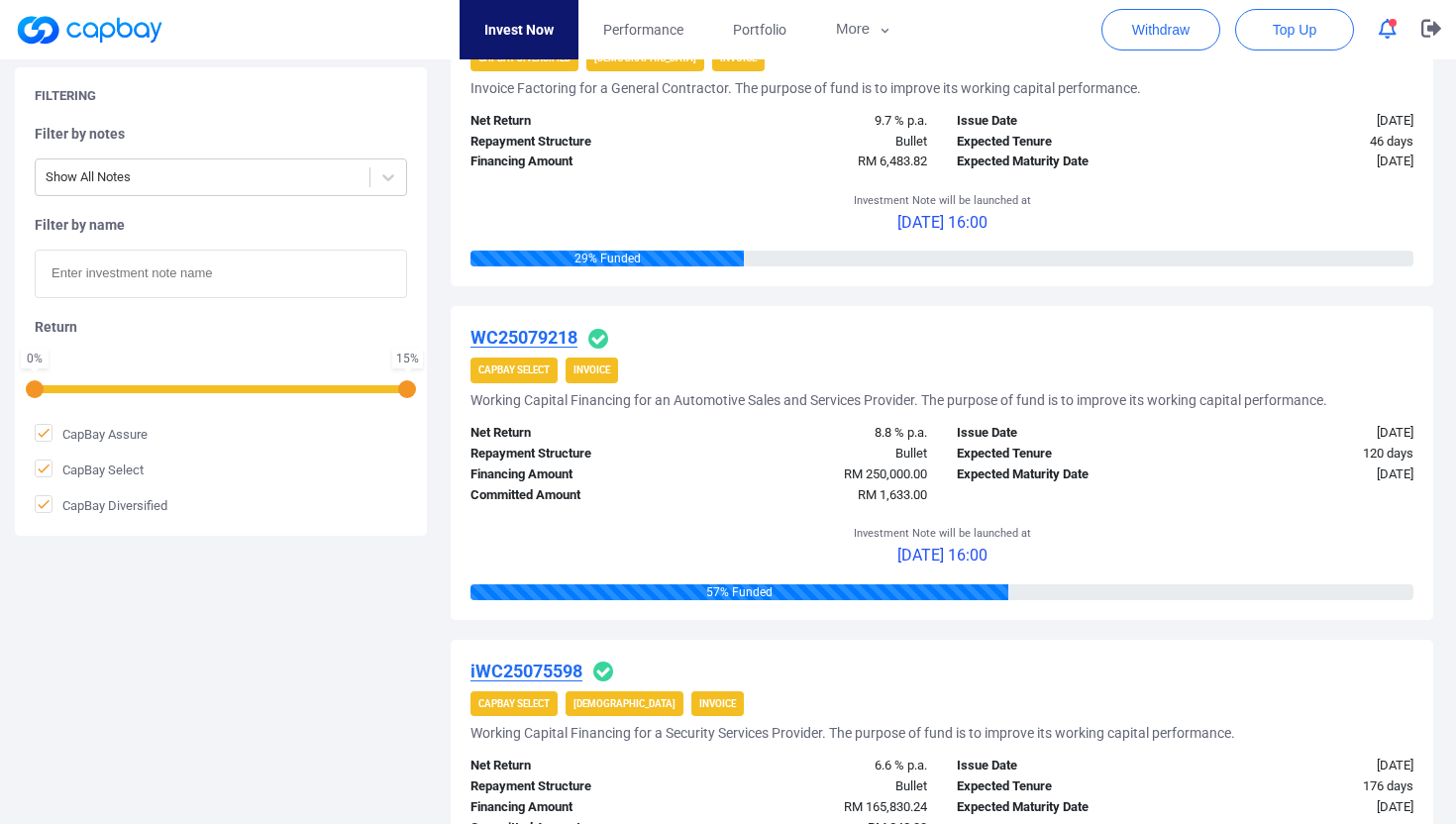 click on "WC25079218" at bounding box center (524, 337) 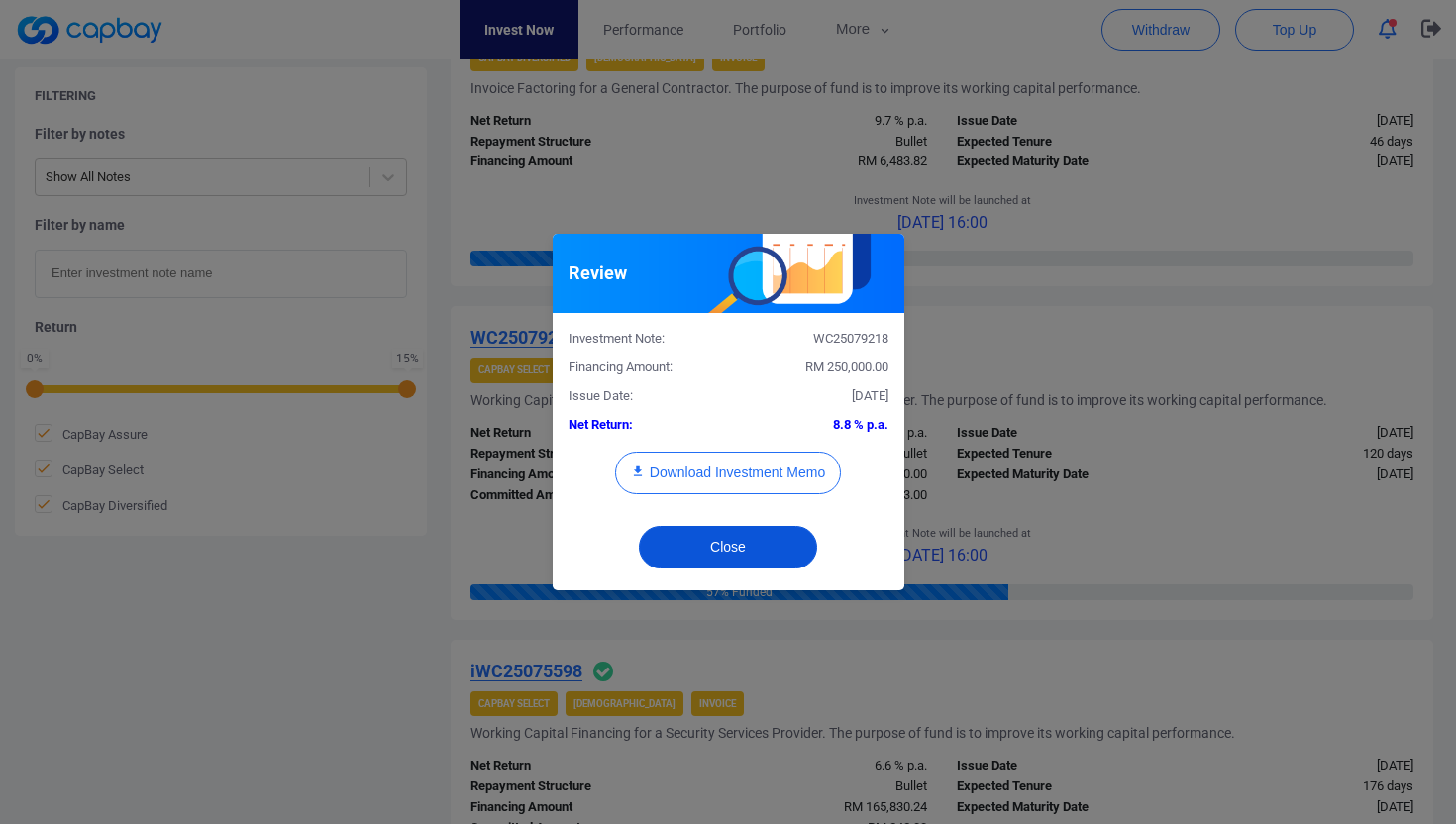 click on "Close" at bounding box center [728, 547] 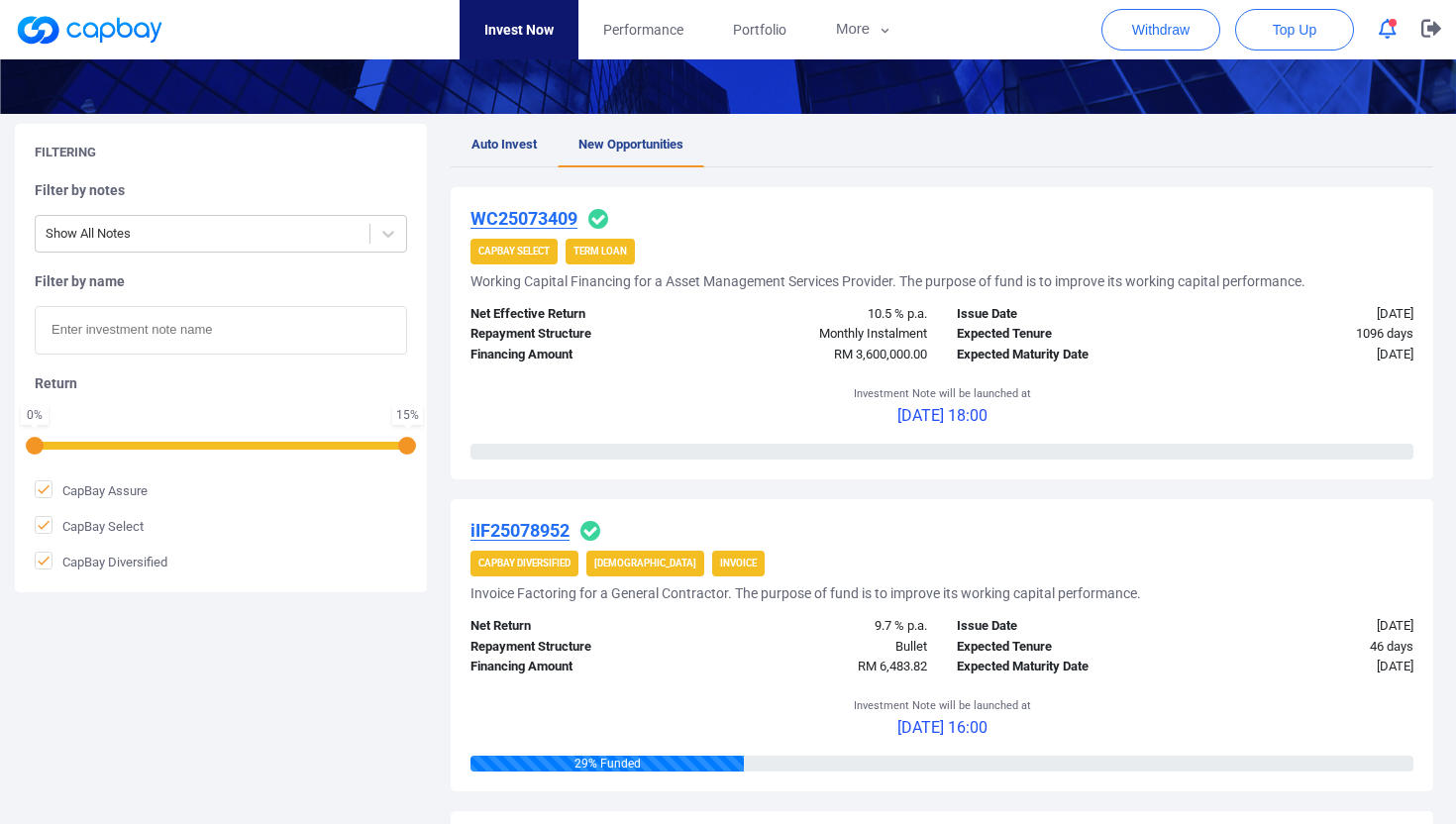 scroll, scrollTop: 287, scrollLeft: 0, axis: vertical 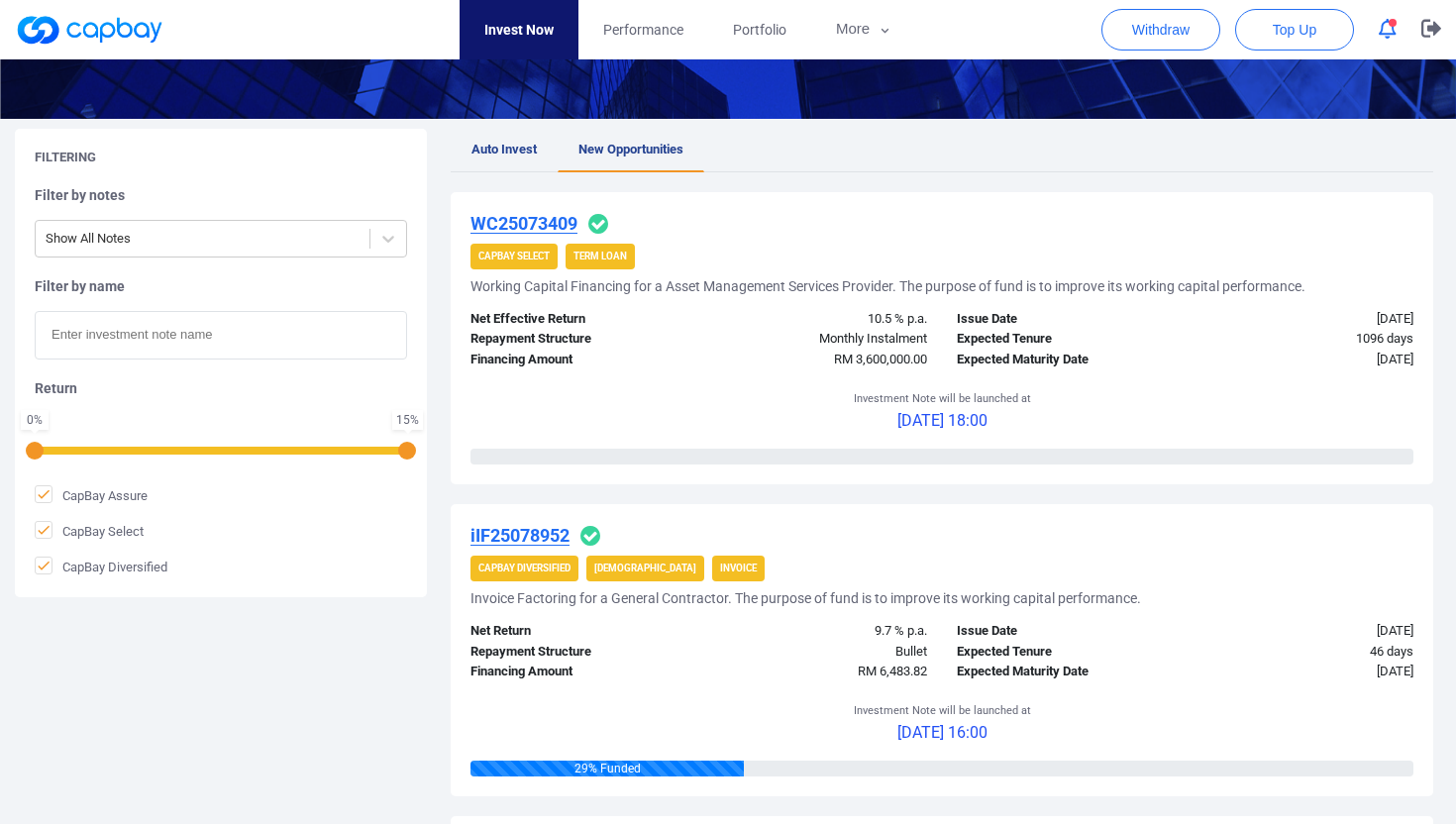 click on "WC25073409" at bounding box center (524, 223) 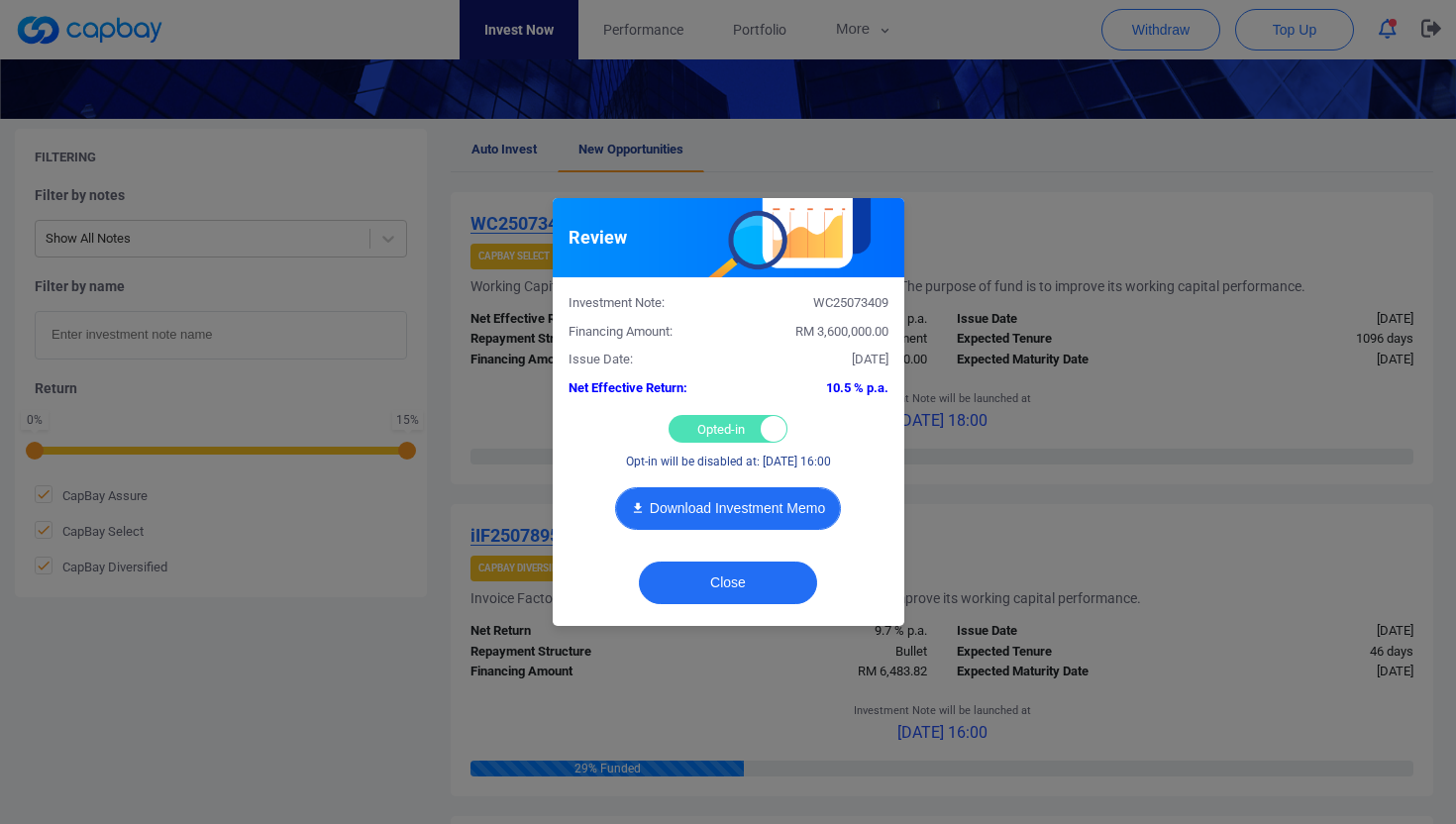 click on "Download Investment Memo" at bounding box center (728, 508) 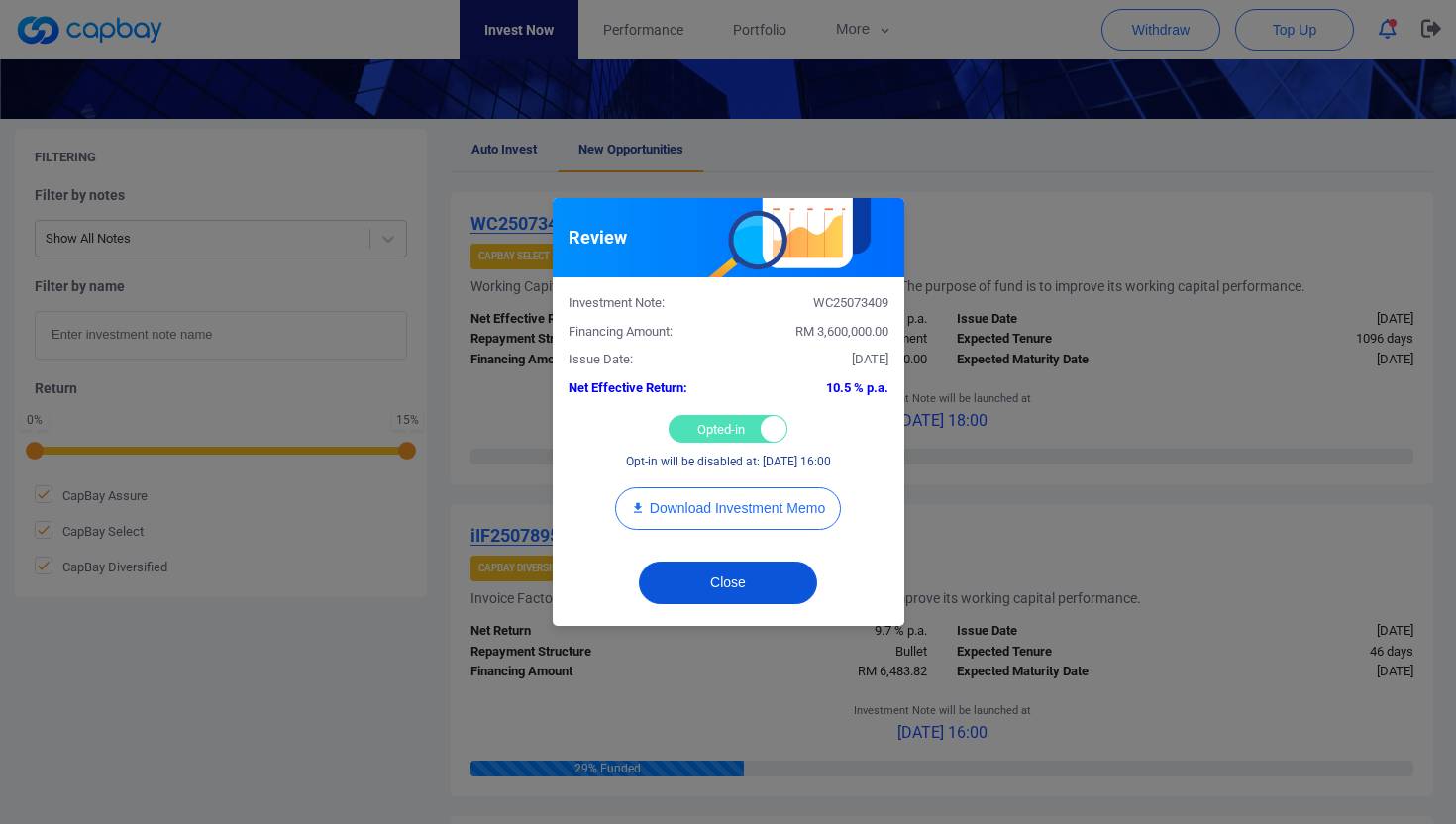 click on "Close" at bounding box center [728, 582] 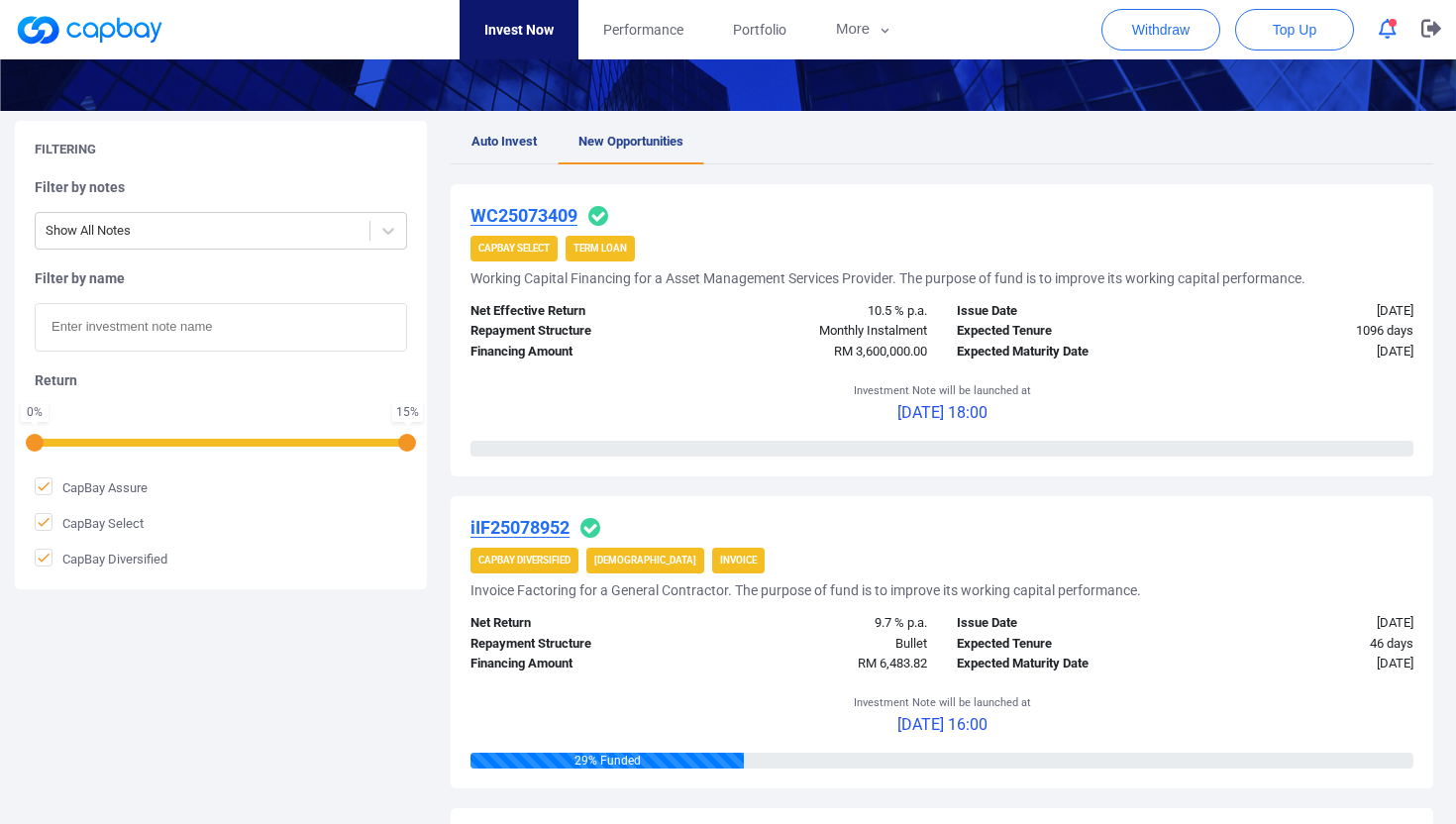 scroll, scrollTop: 298, scrollLeft: 0, axis: vertical 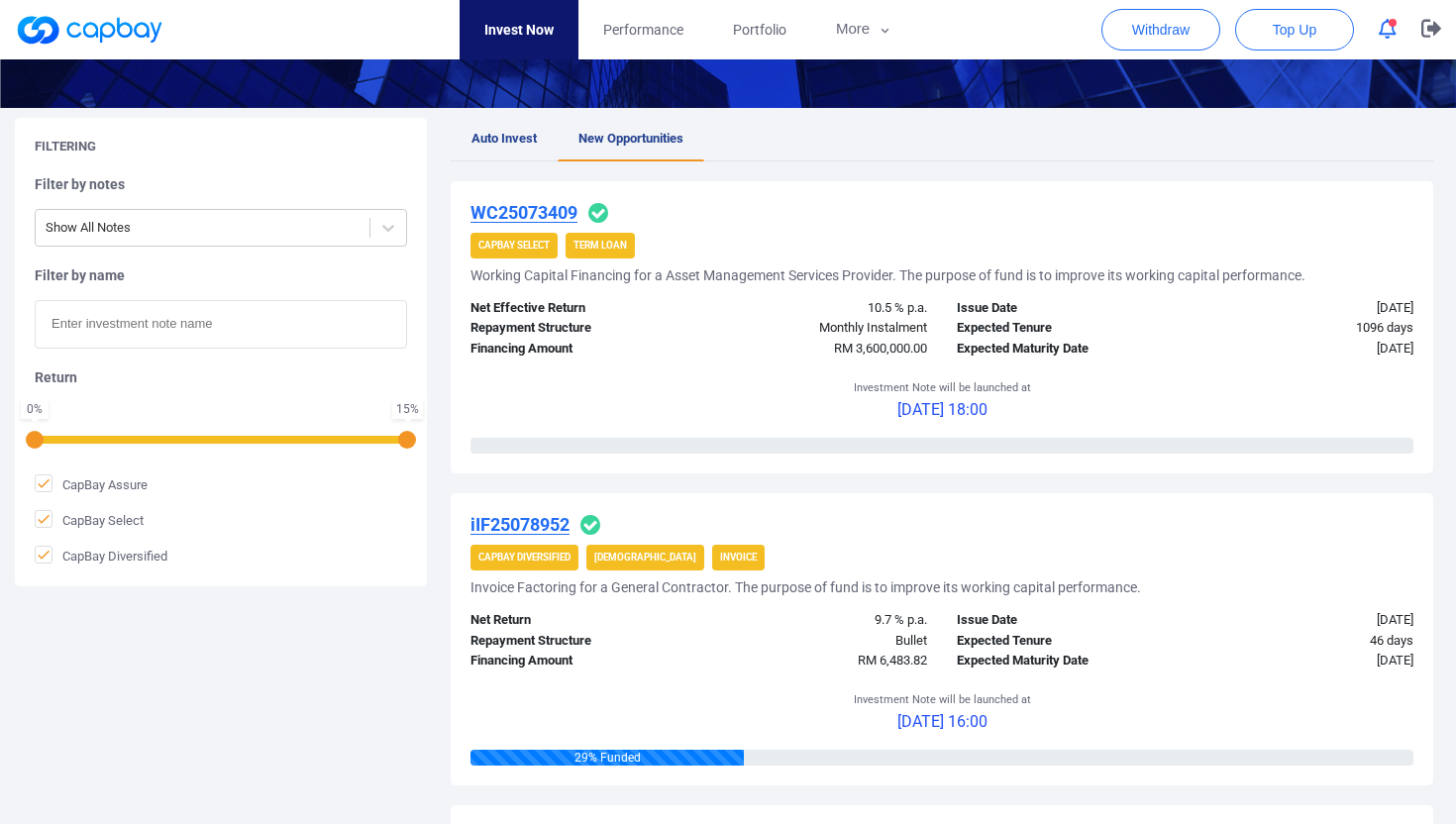click on "WC25073409" at bounding box center [524, 212] 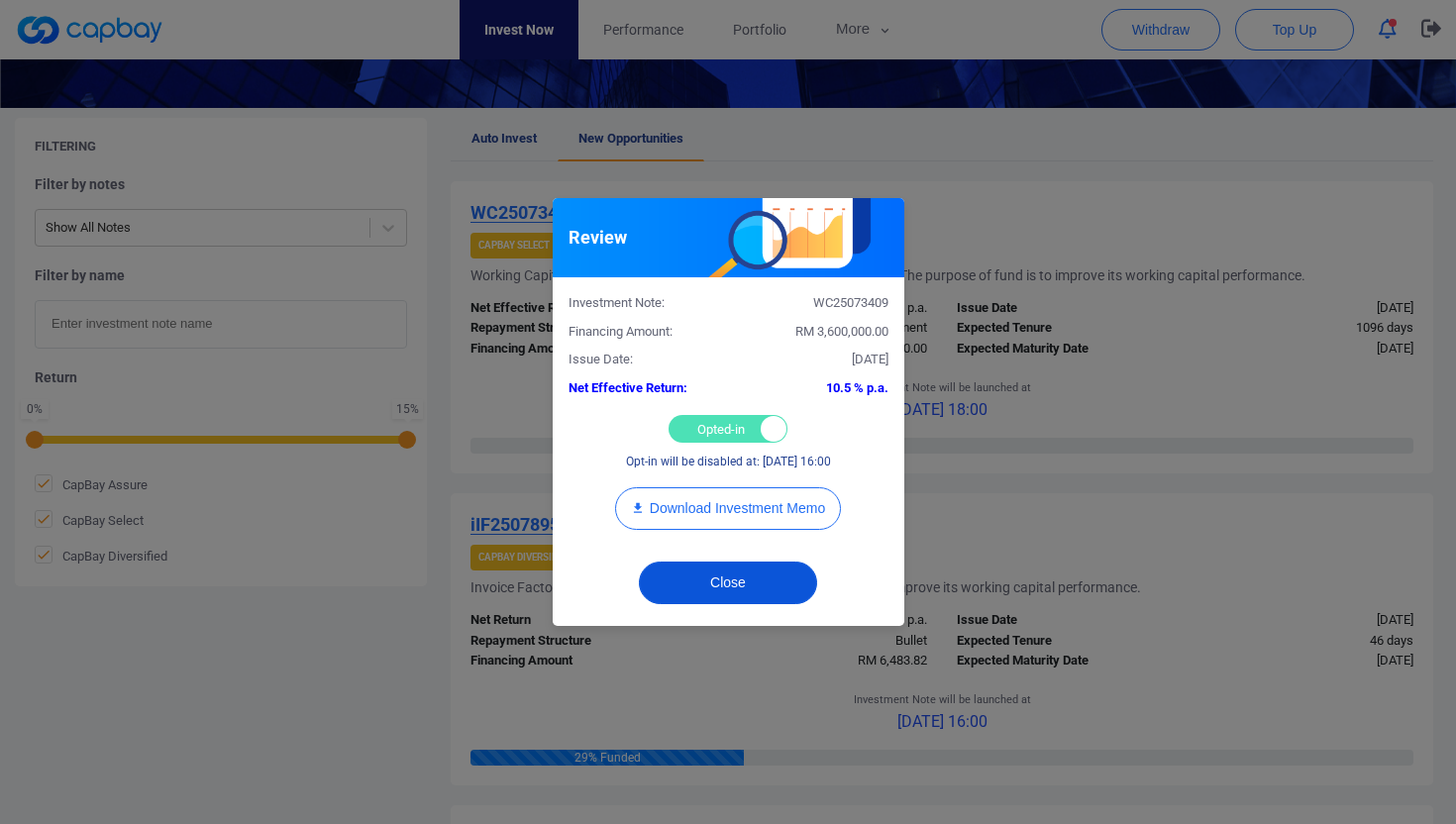 click on "Close" at bounding box center (728, 582) 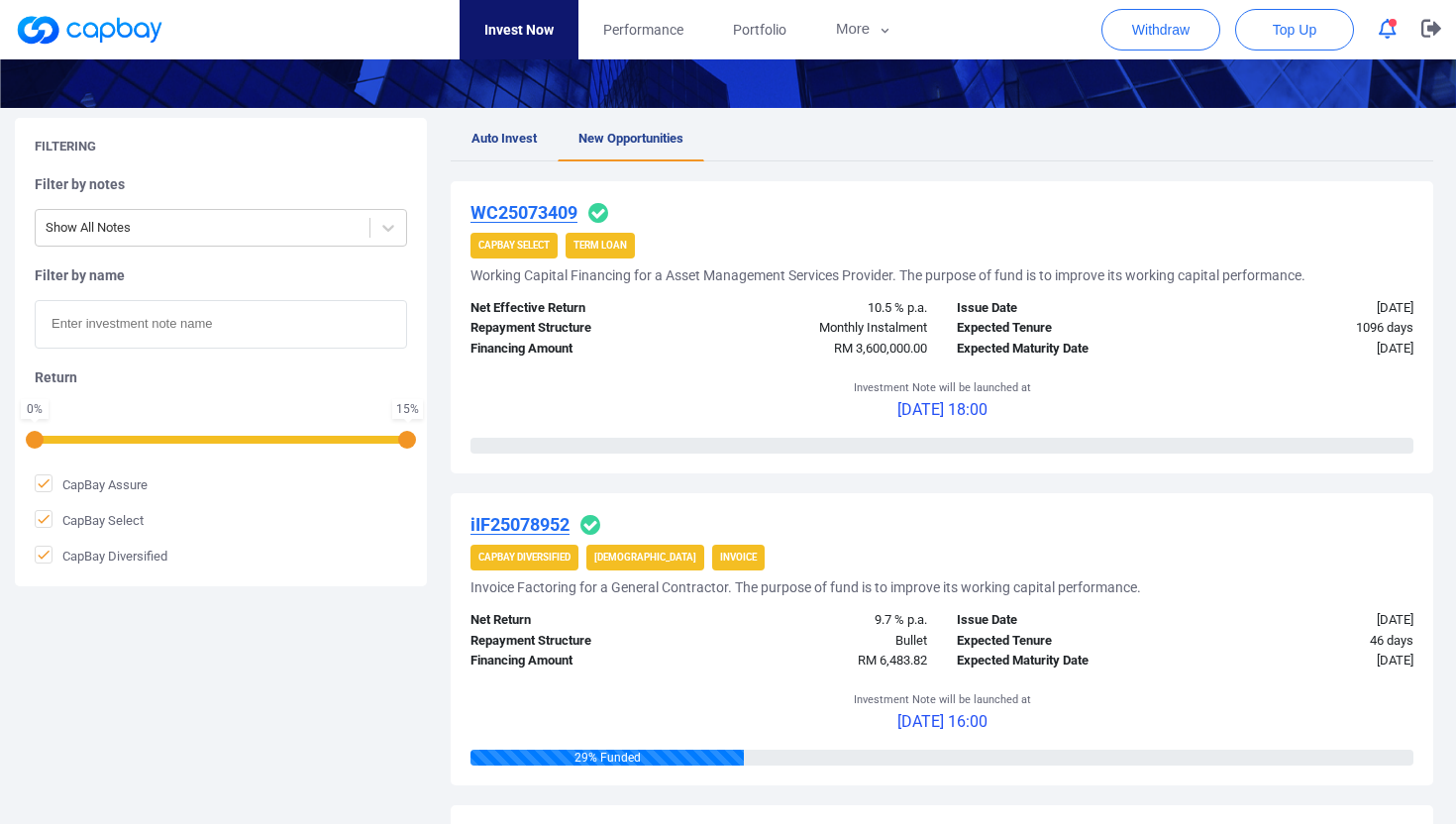 click on "iIF25078952" at bounding box center [520, 524] 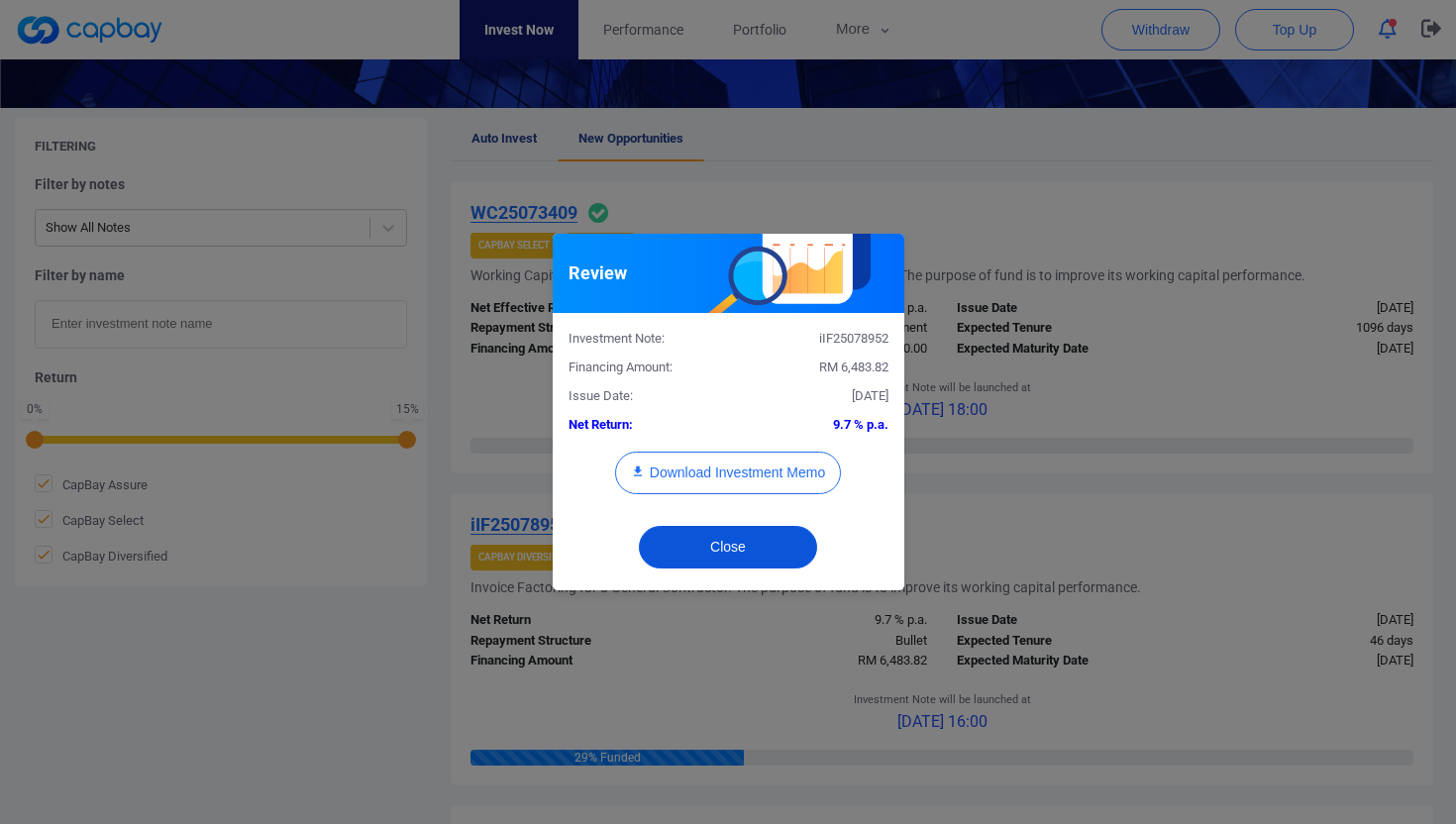click on "Close" at bounding box center (728, 547) 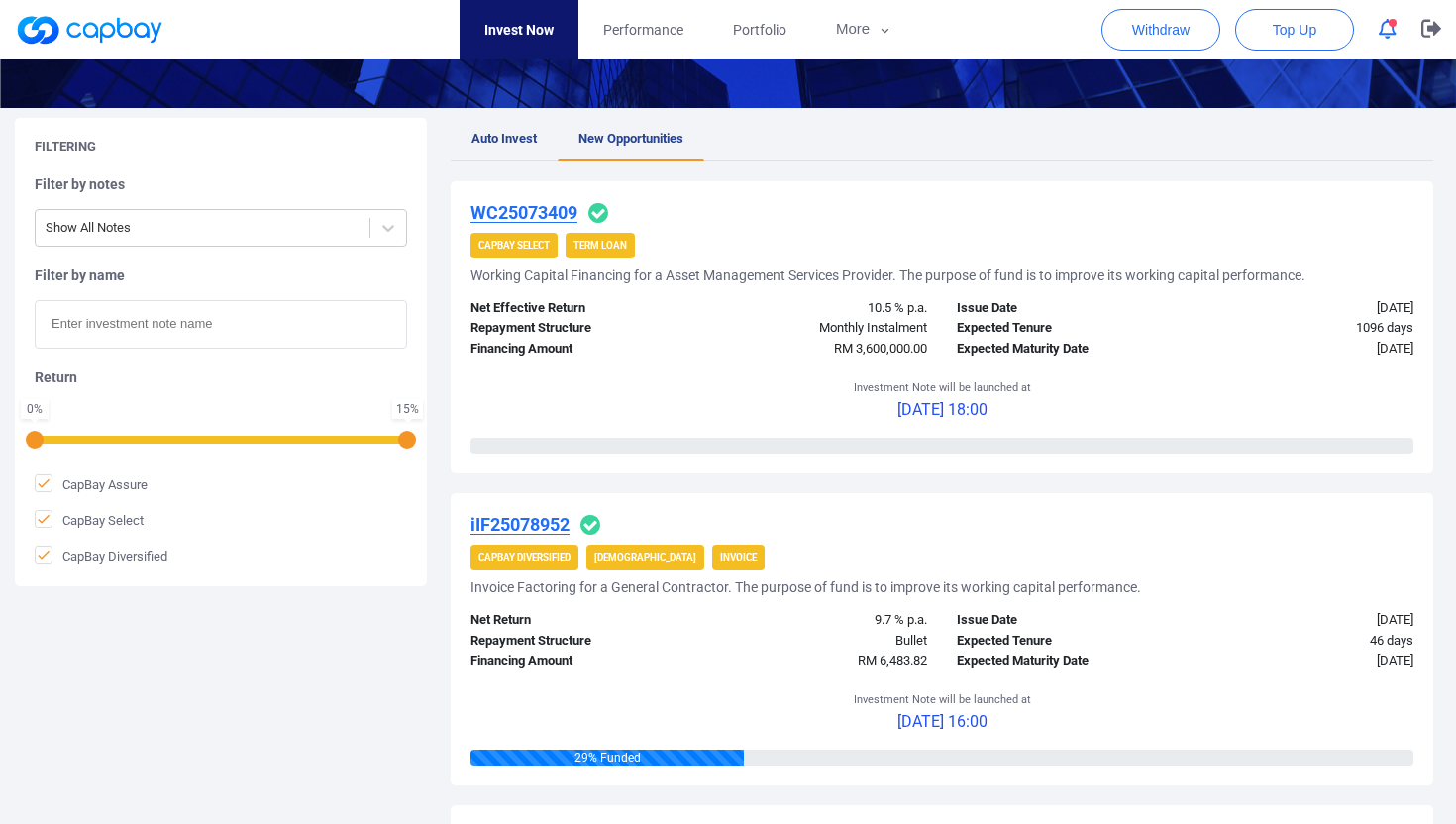 click on "iIF25078952" at bounding box center (520, 524) 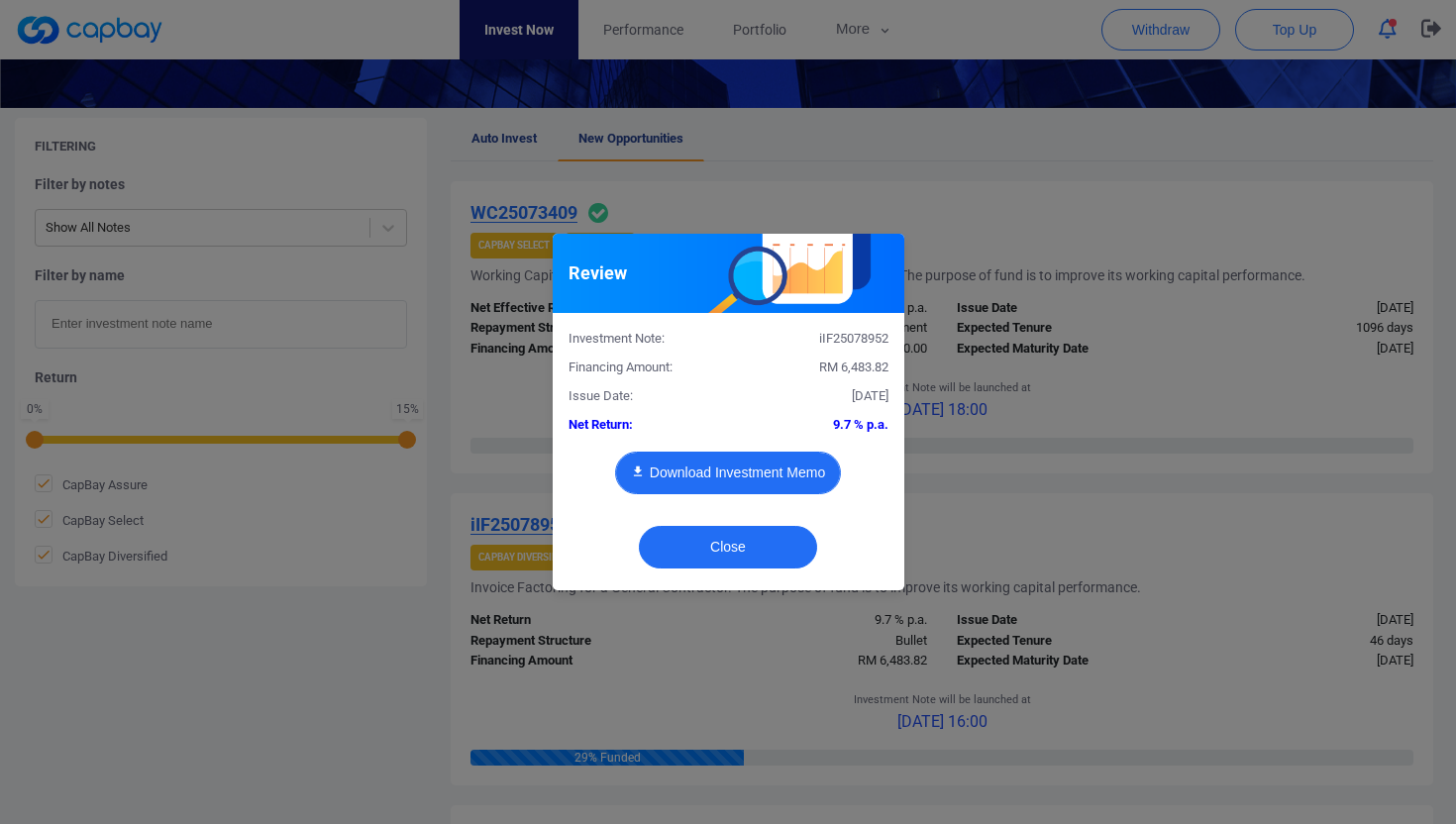 drag, startPoint x: 734, startPoint y: 465, endPoint x: 836, endPoint y: 547, distance: 130.87399 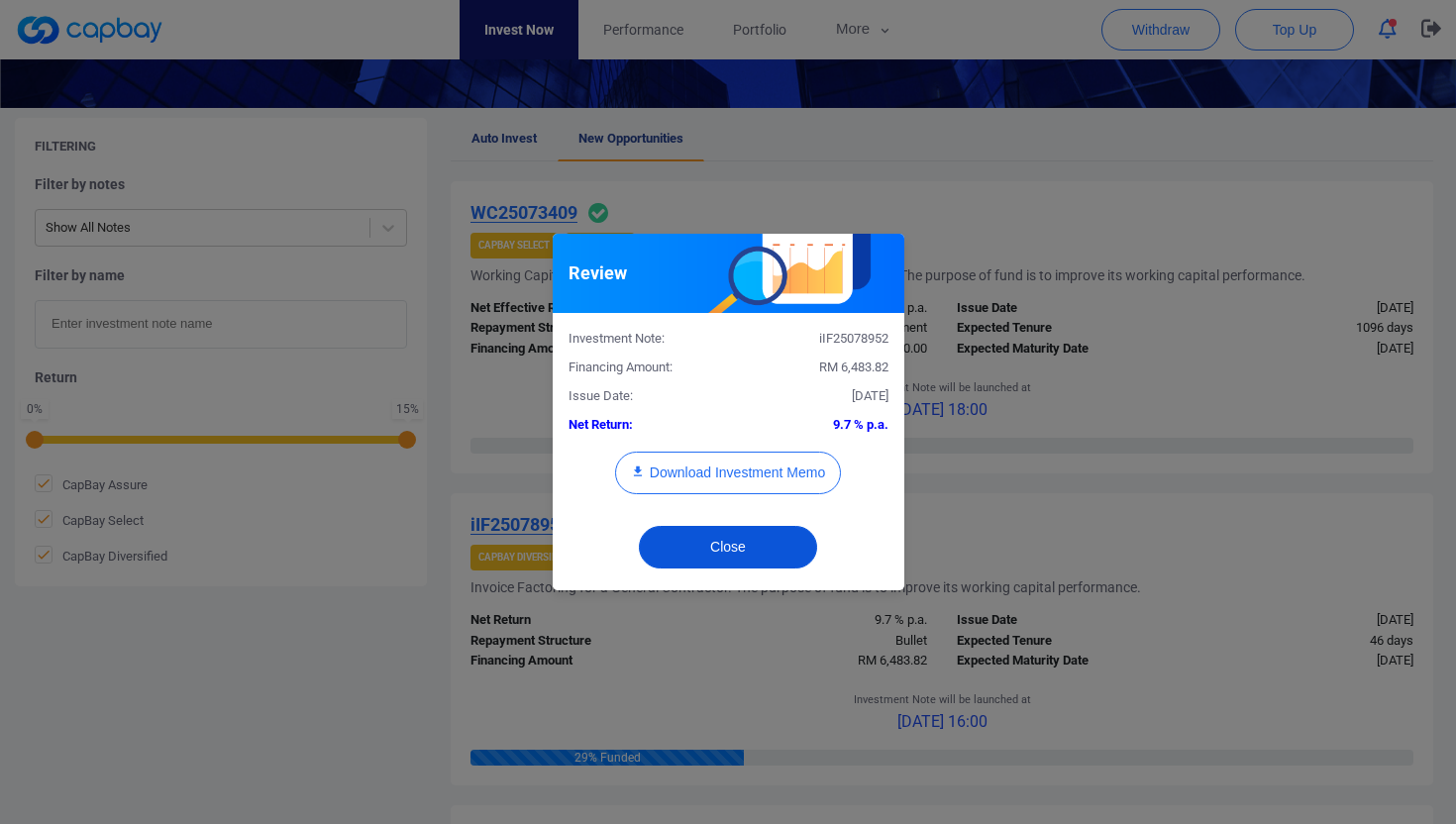 click on "Close" at bounding box center (728, 547) 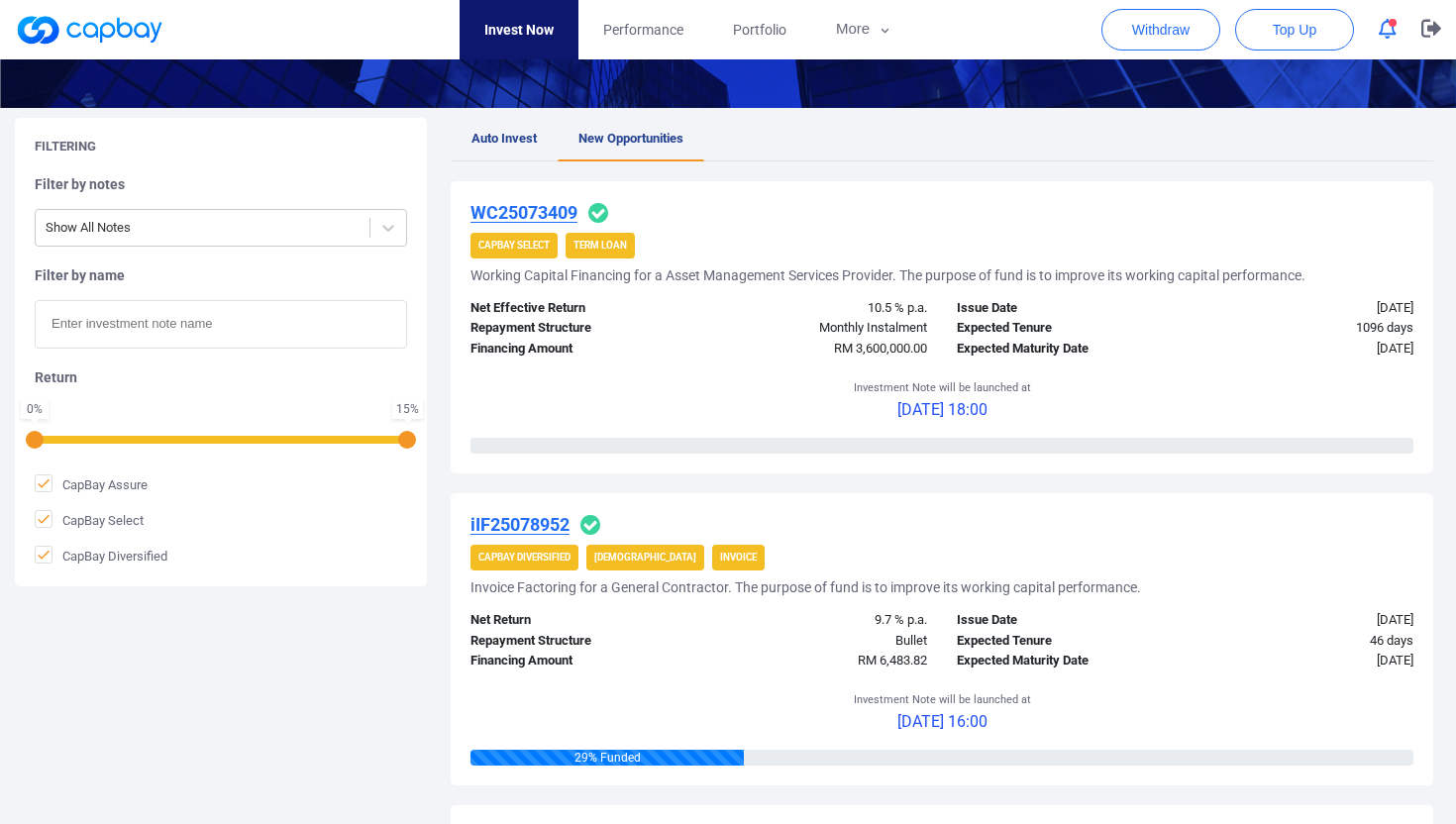 click on "iIF25078952" at bounding box center (520, 524) 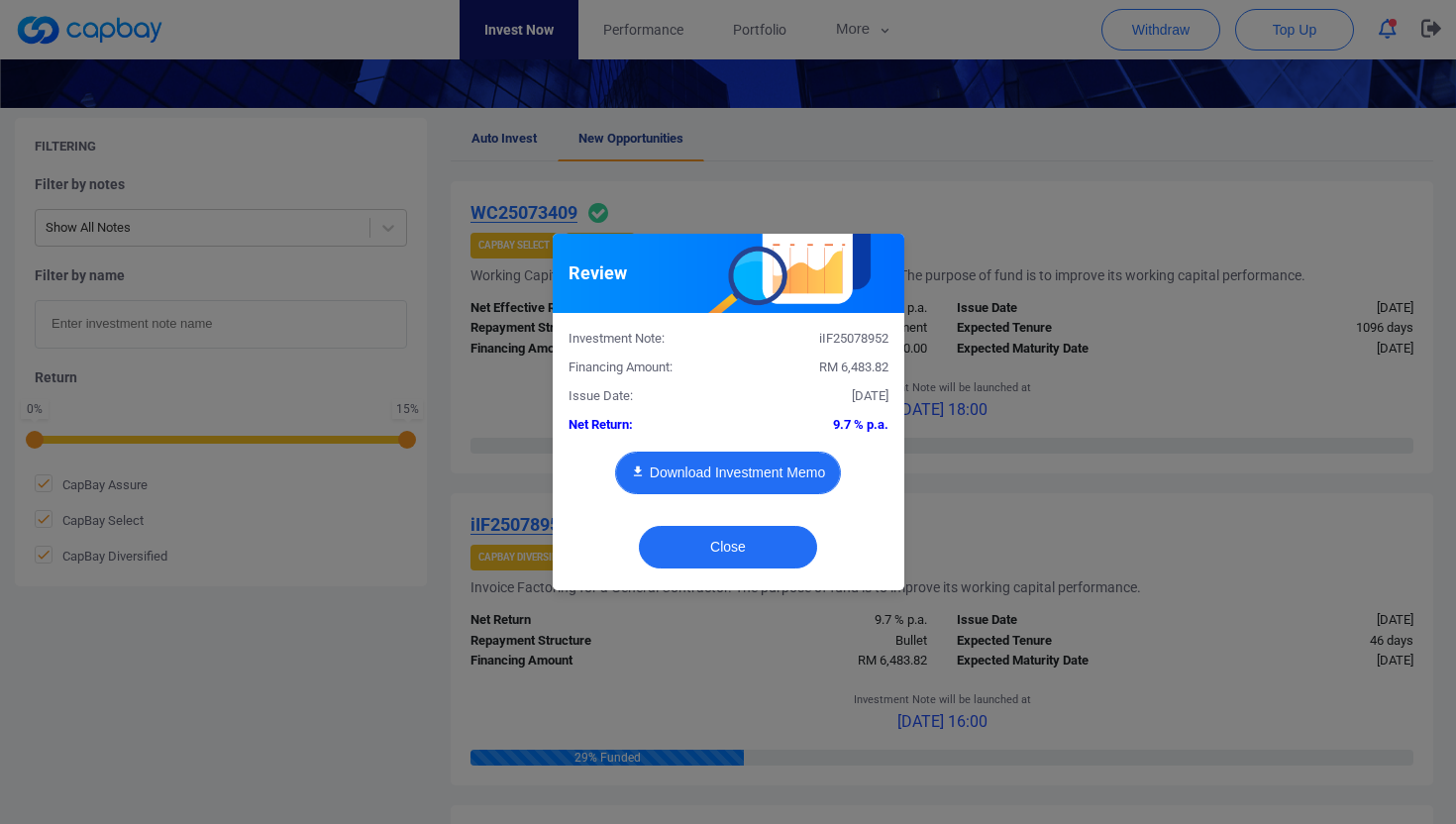 click on "Download Investment Memo" at bounding box center [728, 472] 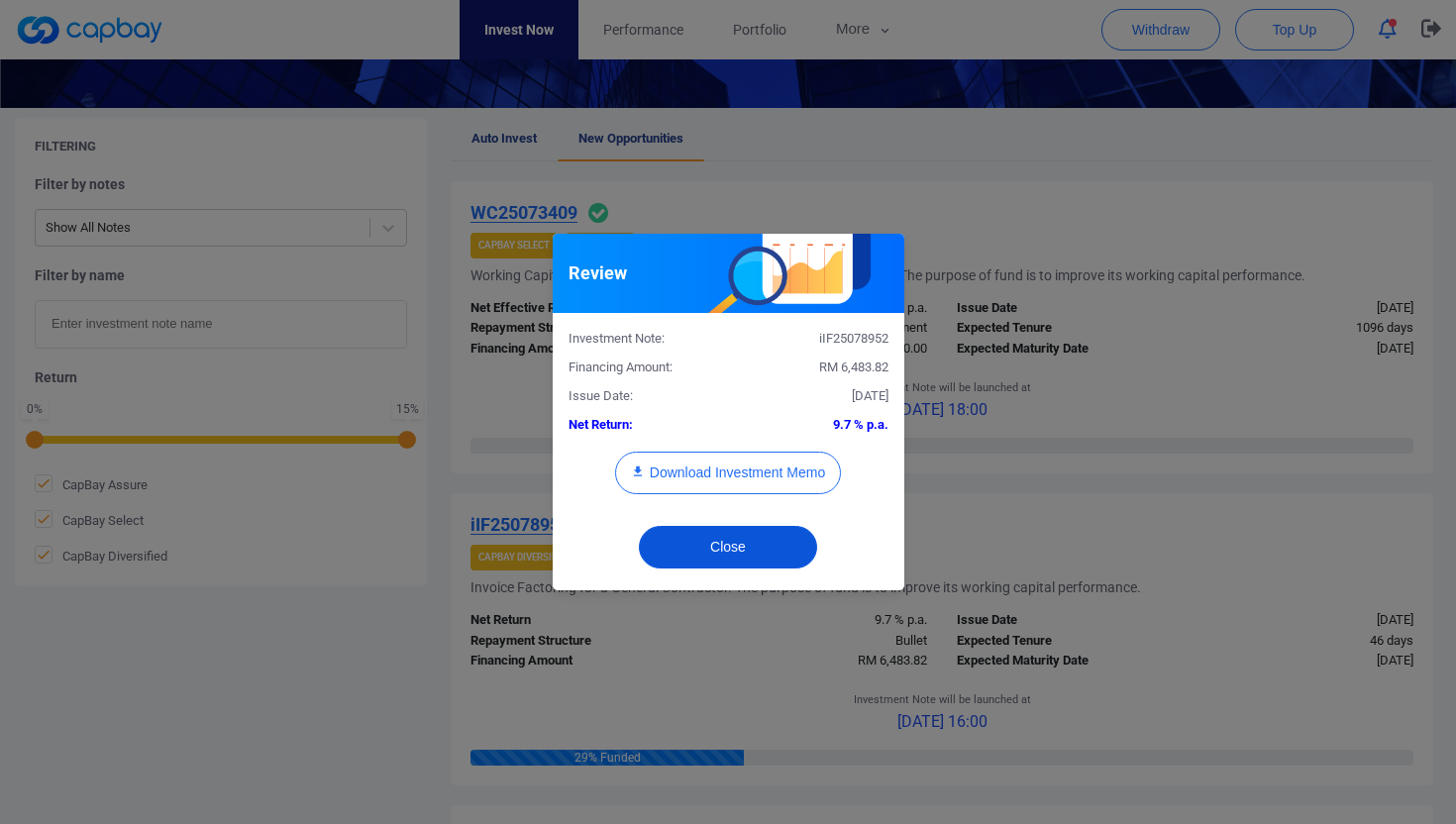 click on "Close" at bounding box center (728, 547) 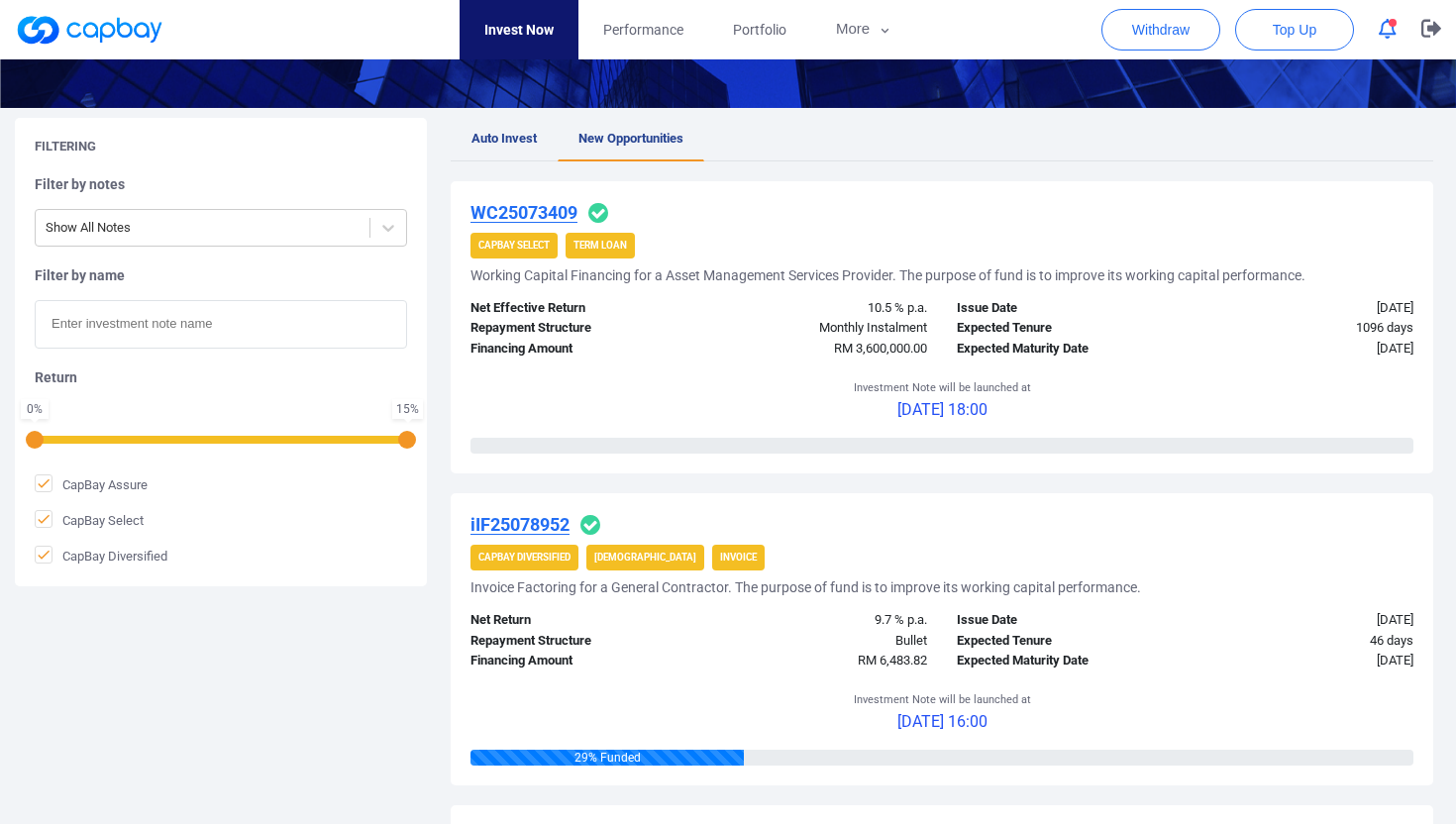 click on "WC25073409" at bounding box center [524, 212] 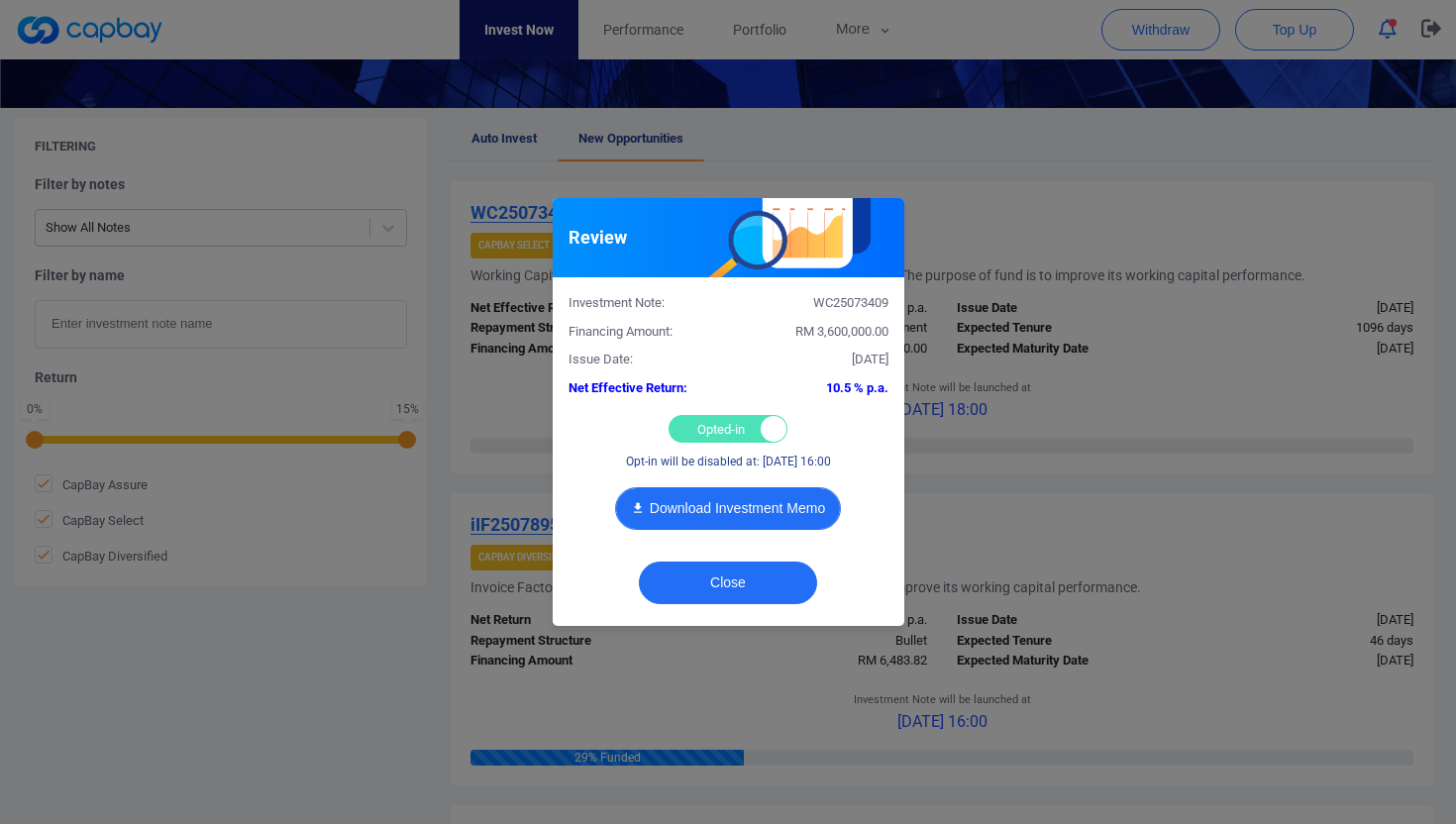 click on "Download Investment Memo" at bounding box center (728, 508) 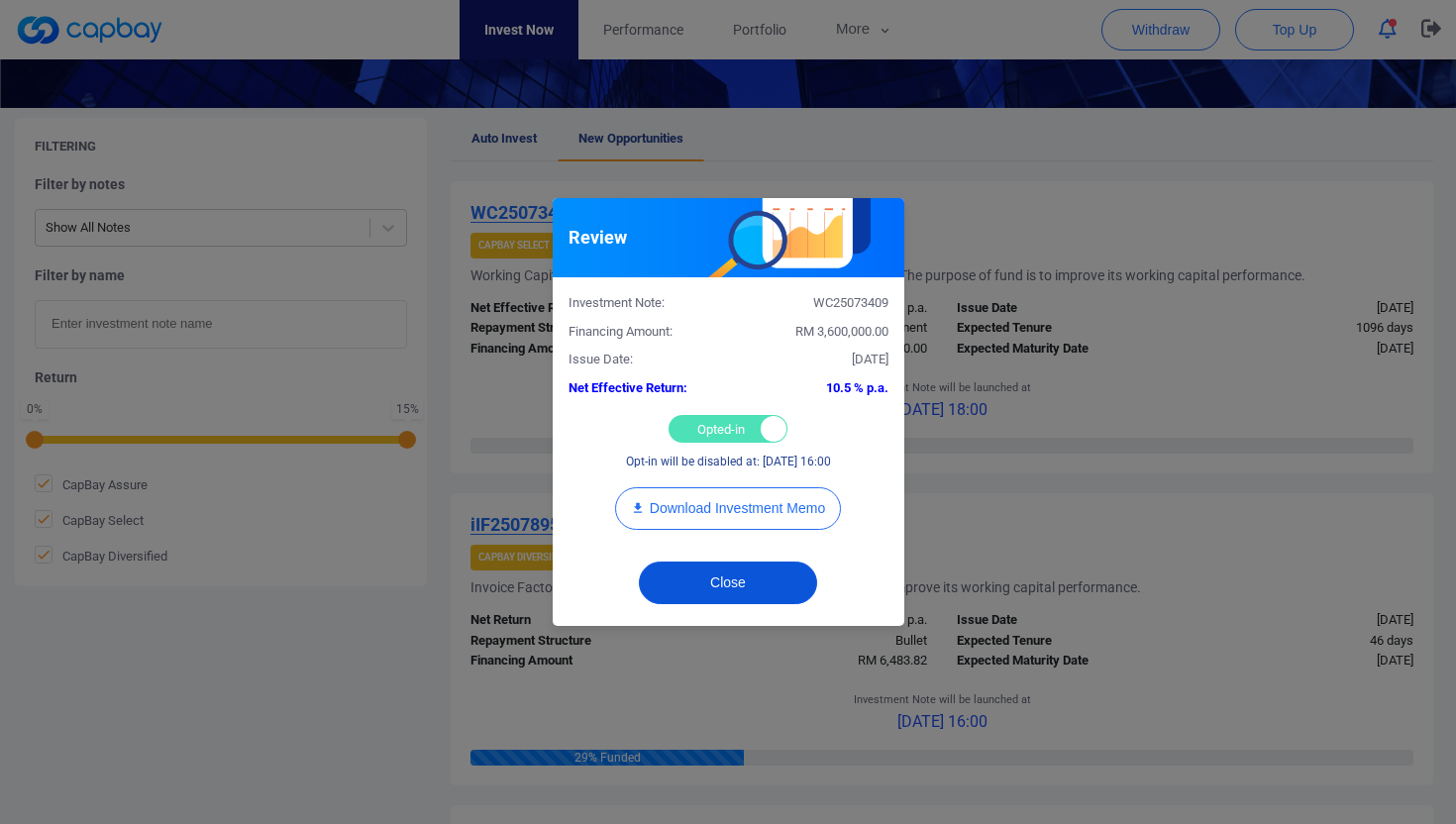 click on "Close" at bounding box center (728, 582) 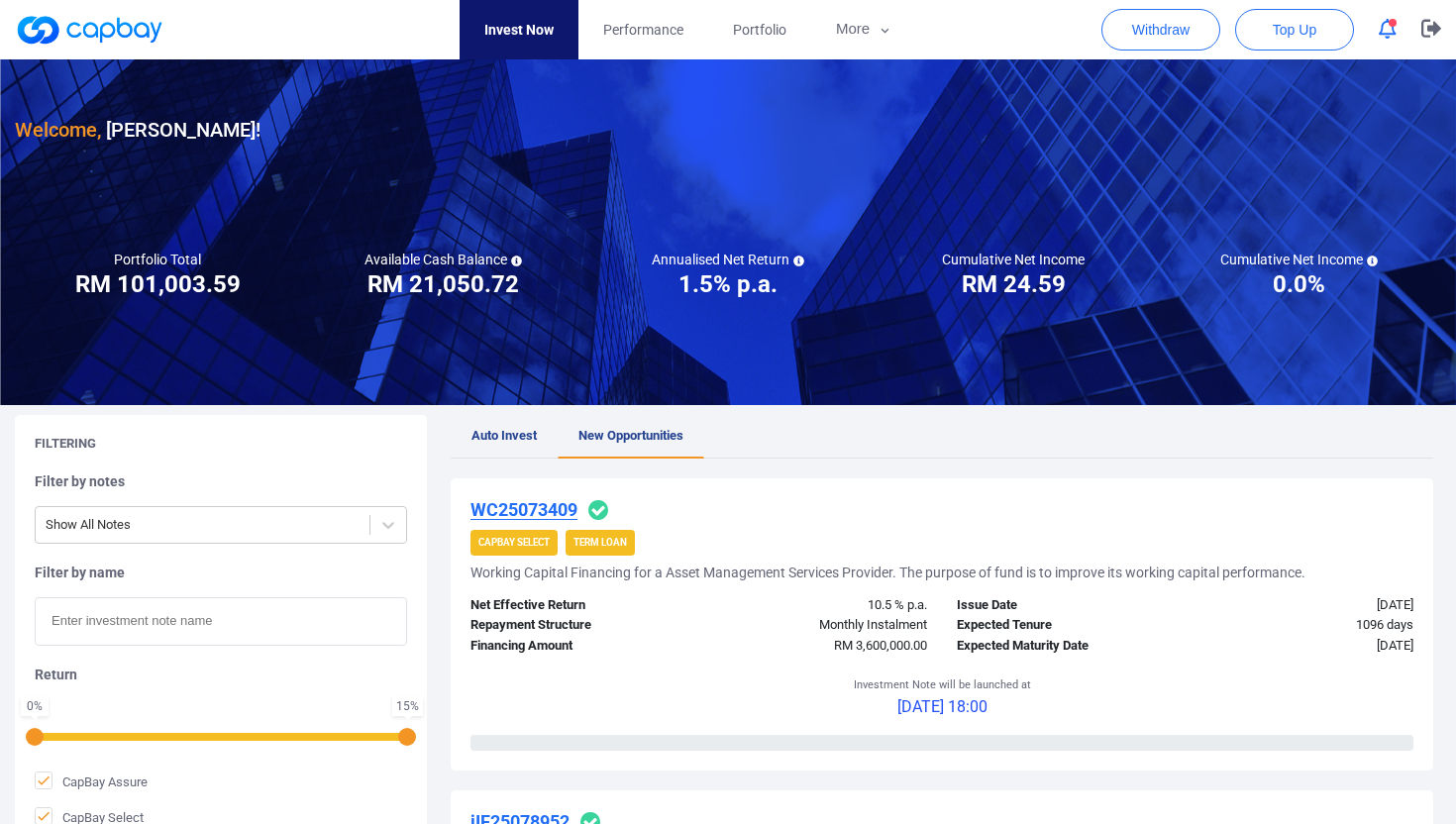 scroll, scrollTop: 0, scrollLeft: 0, axis: both 